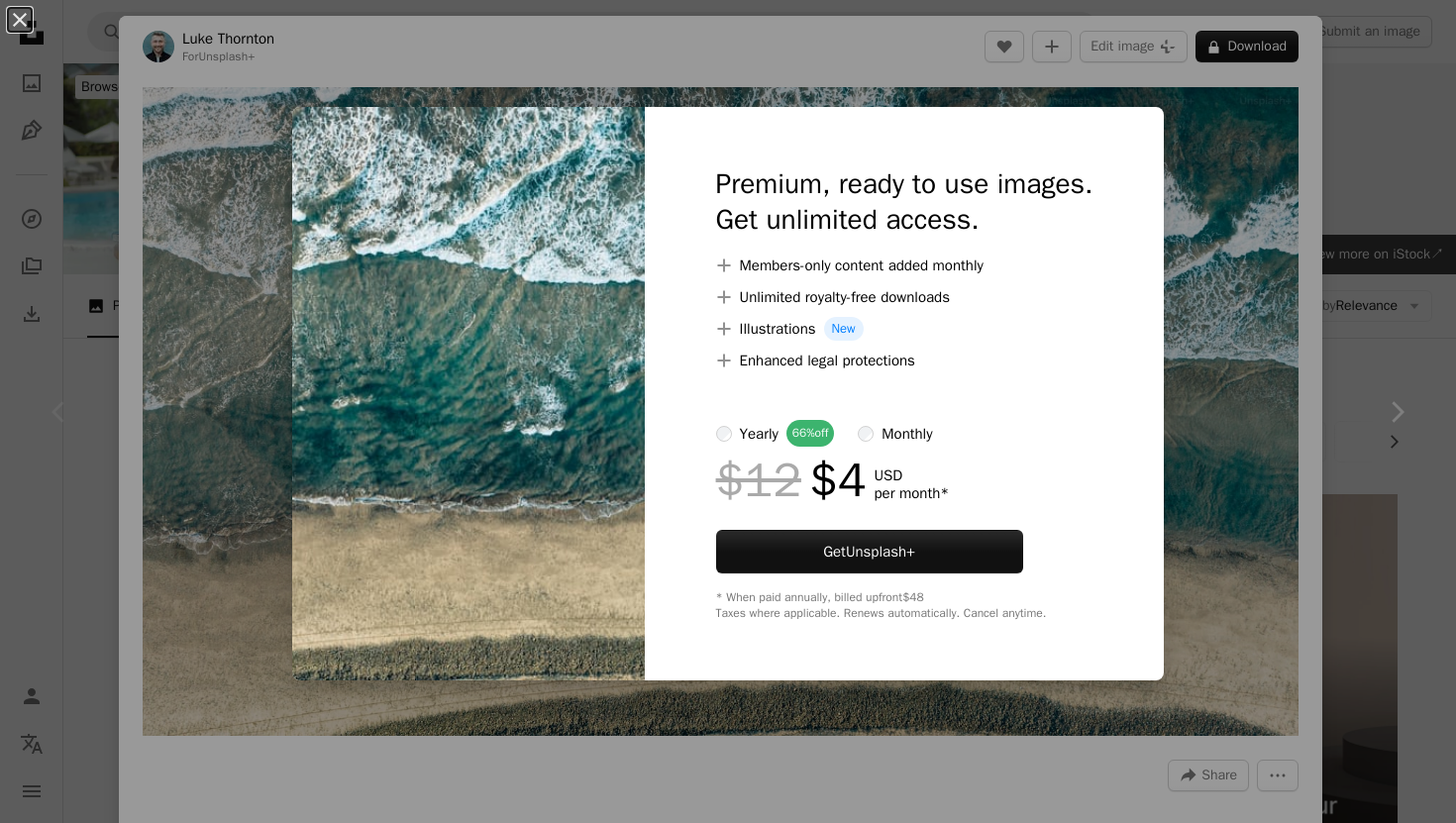 scroll, scrollTop: 244, scrollLeft: 0, axis: vertical 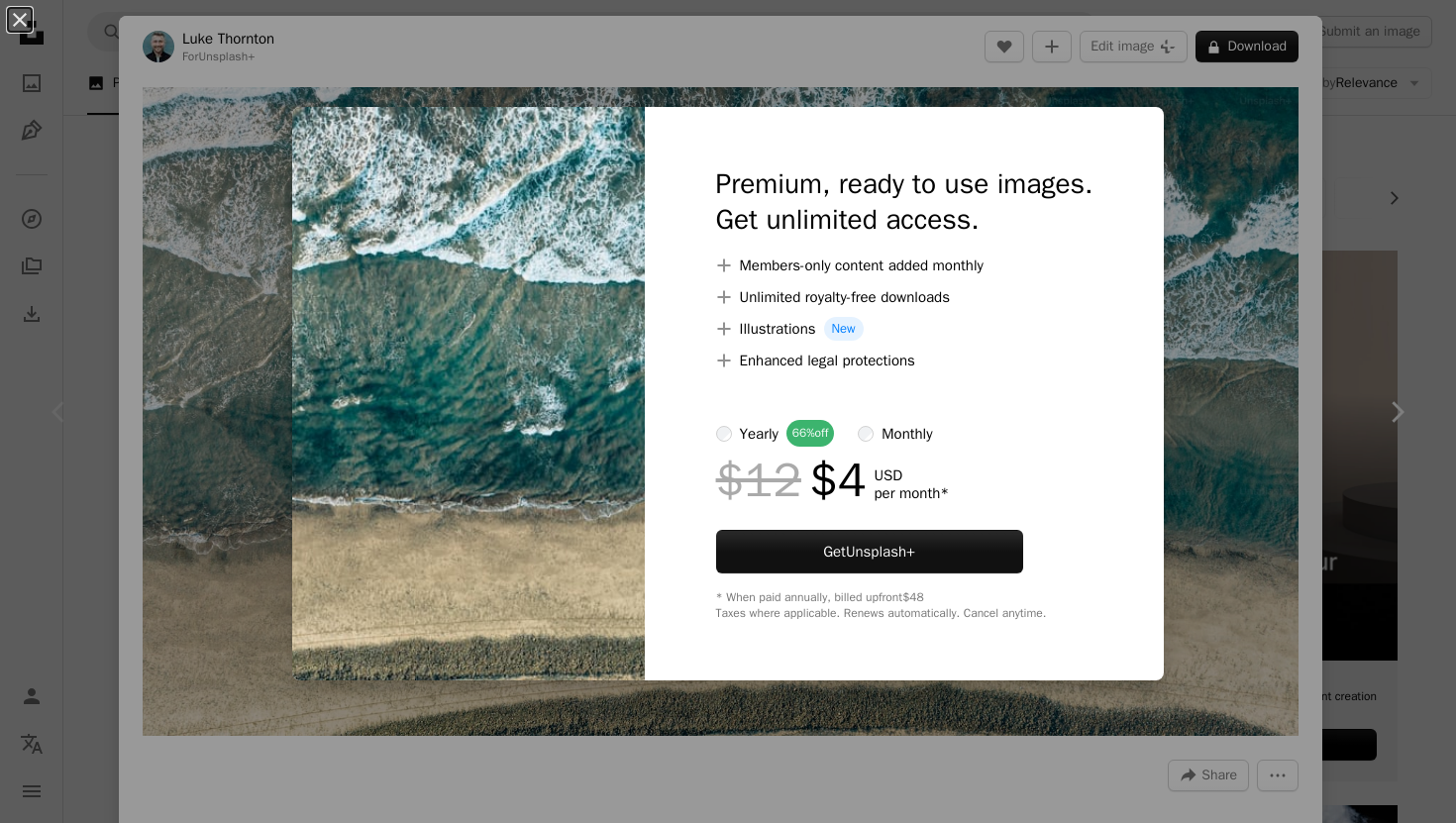 click on "An X shape Premium, ready to use images. Get unlimited access. A plus sign Members-only content added monthly A plus sign Unlimited royalty-free downloads A plus sign Illustrations  New A plus sign Enhanced legal protections yearly 66%  off monthly $12   $4 USD per month * Get  Unsplash+ * When paid annually, billed upfront  $48 Taxes where applicable. Renews automatically. Cancel anytime." at bounding box center (728, 411) 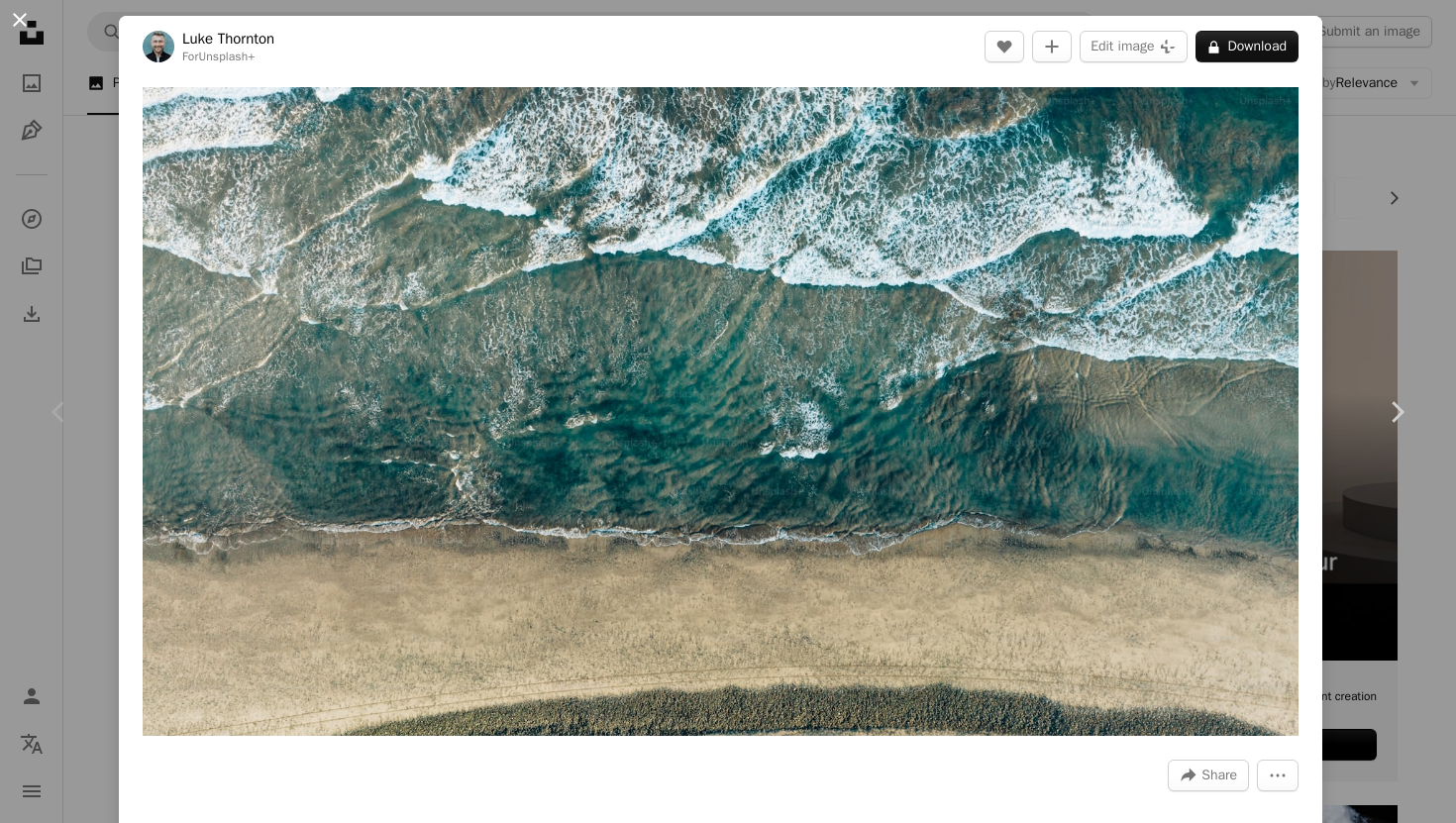click on "An X shape" at bounding box center [20, 20] 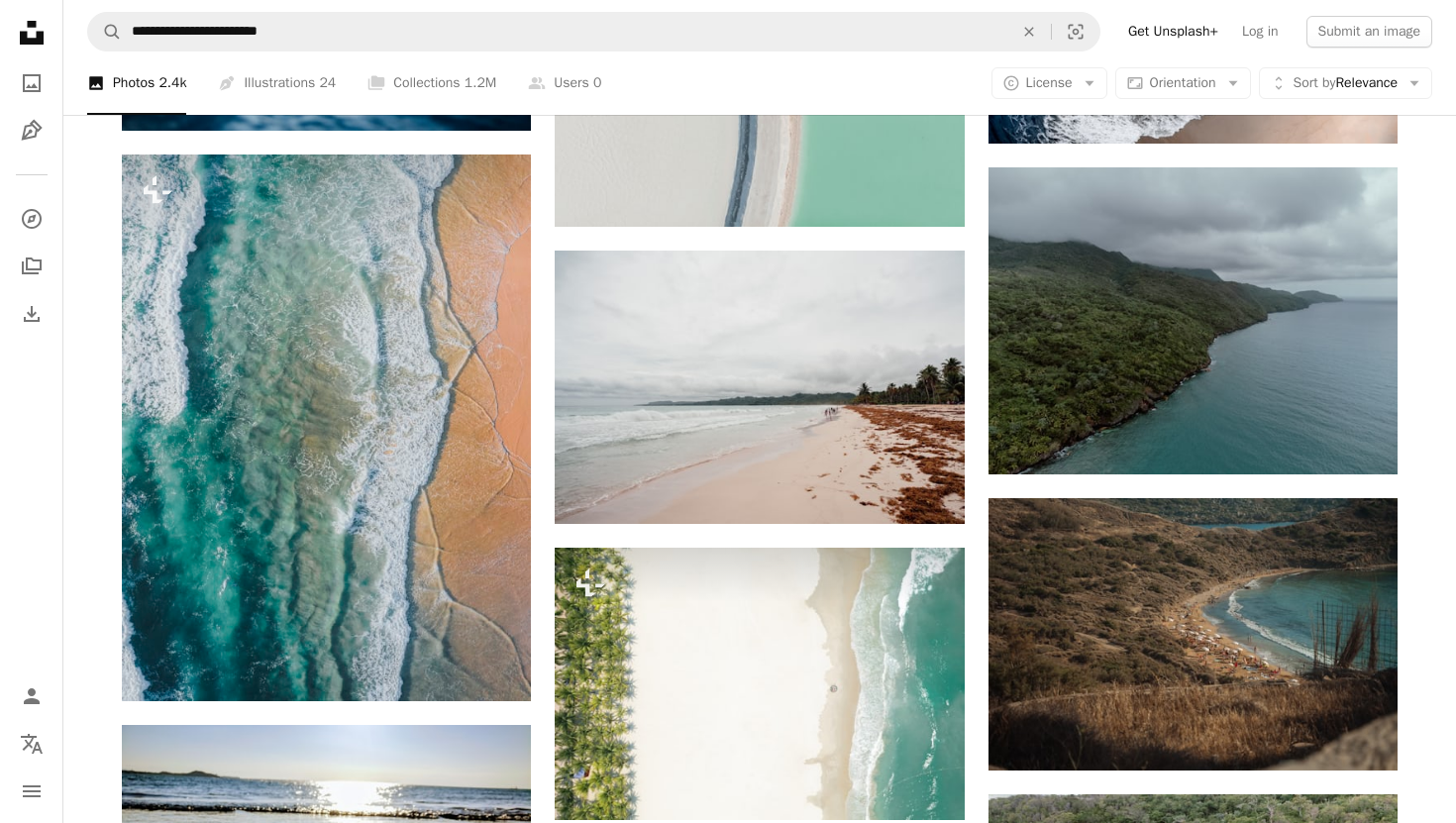 scroll, scrollTop: 1148, scrollLeft: 0, axis: vertical 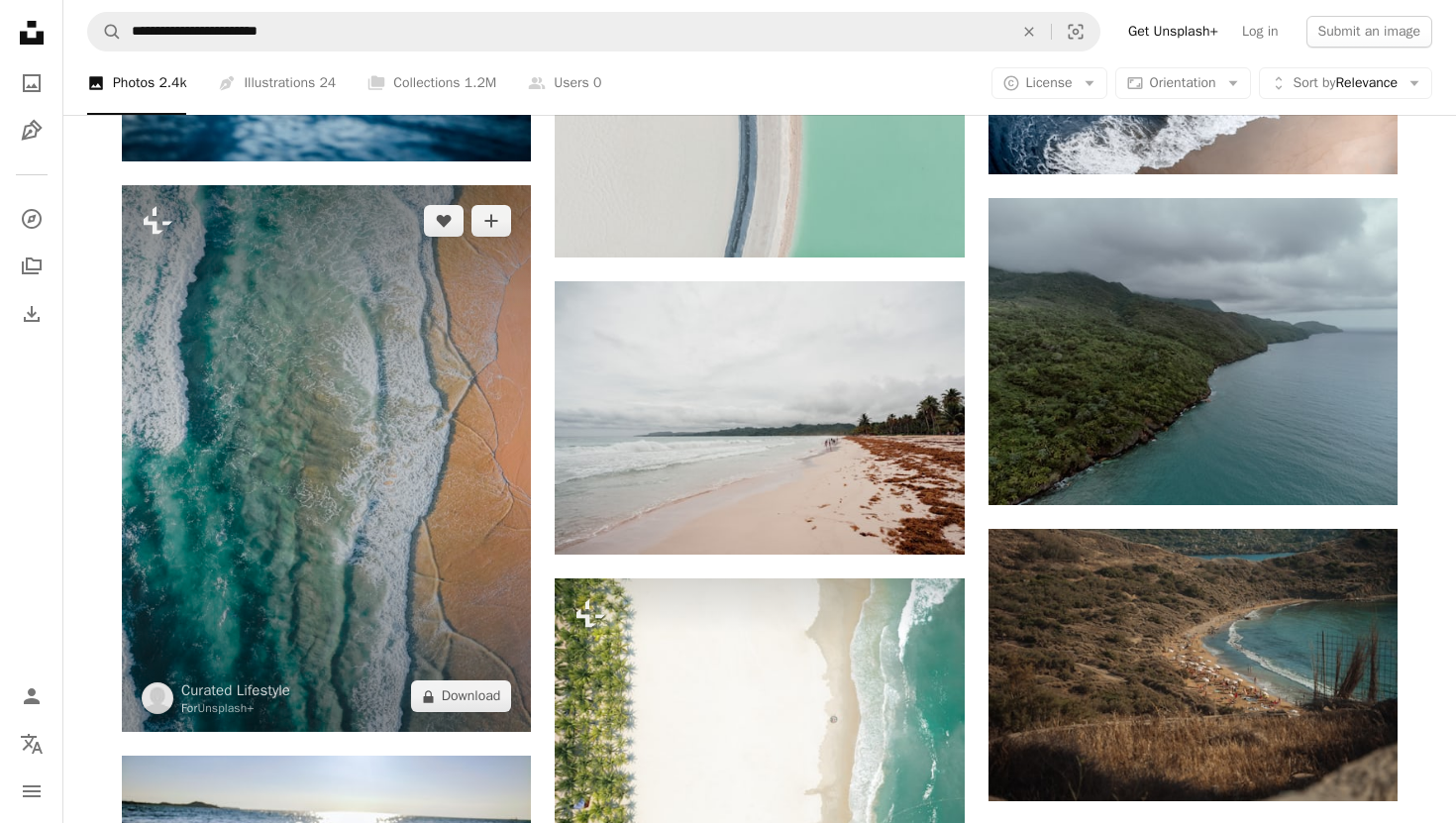 click at bounding box center (326, 459) 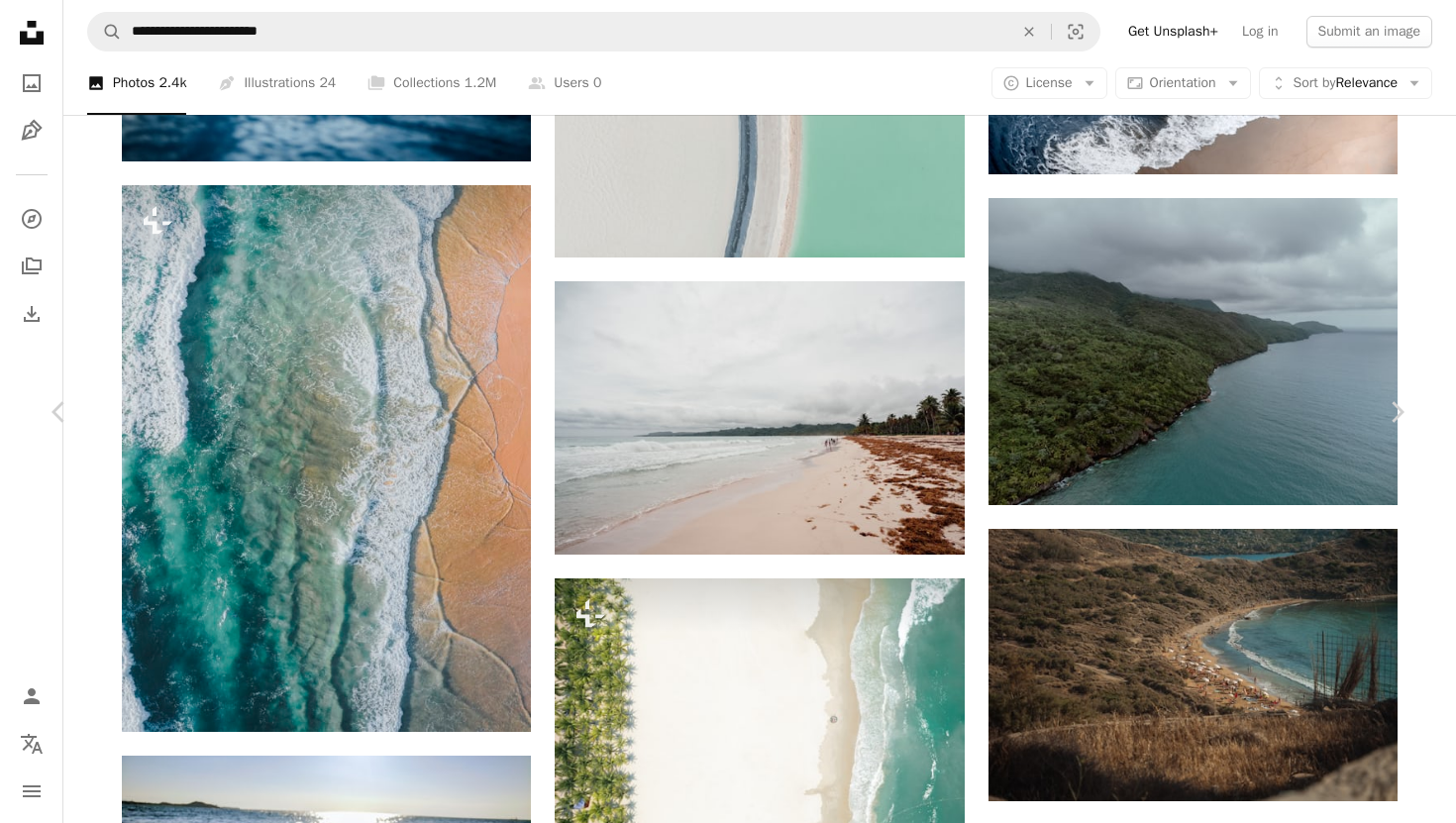 click on "An X shape" at bounding box center (20, 20) 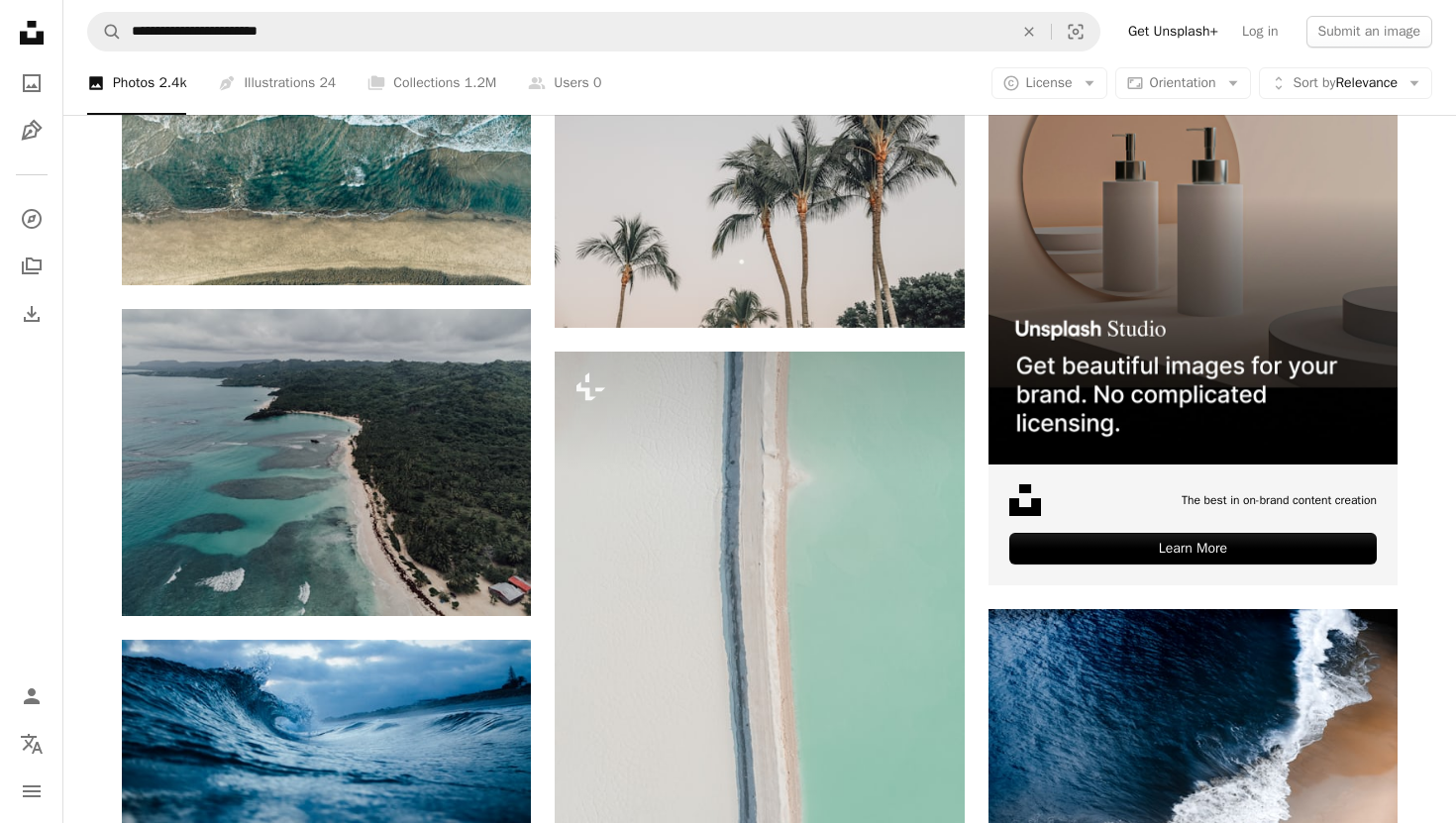 scroll, scrollTop: 0, scrollLeft: 0, axis: both 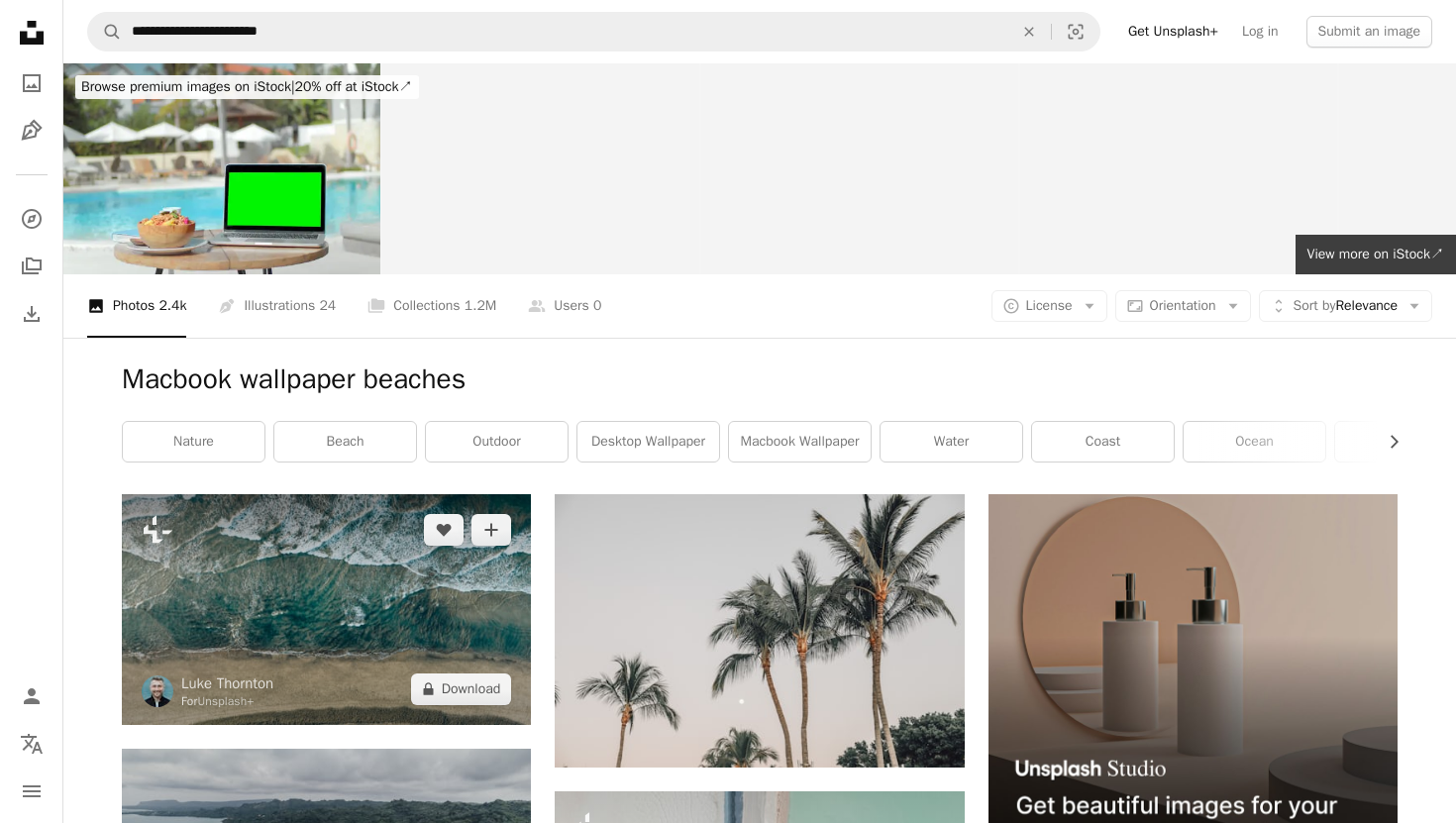 click at bounding box center [326, 609] 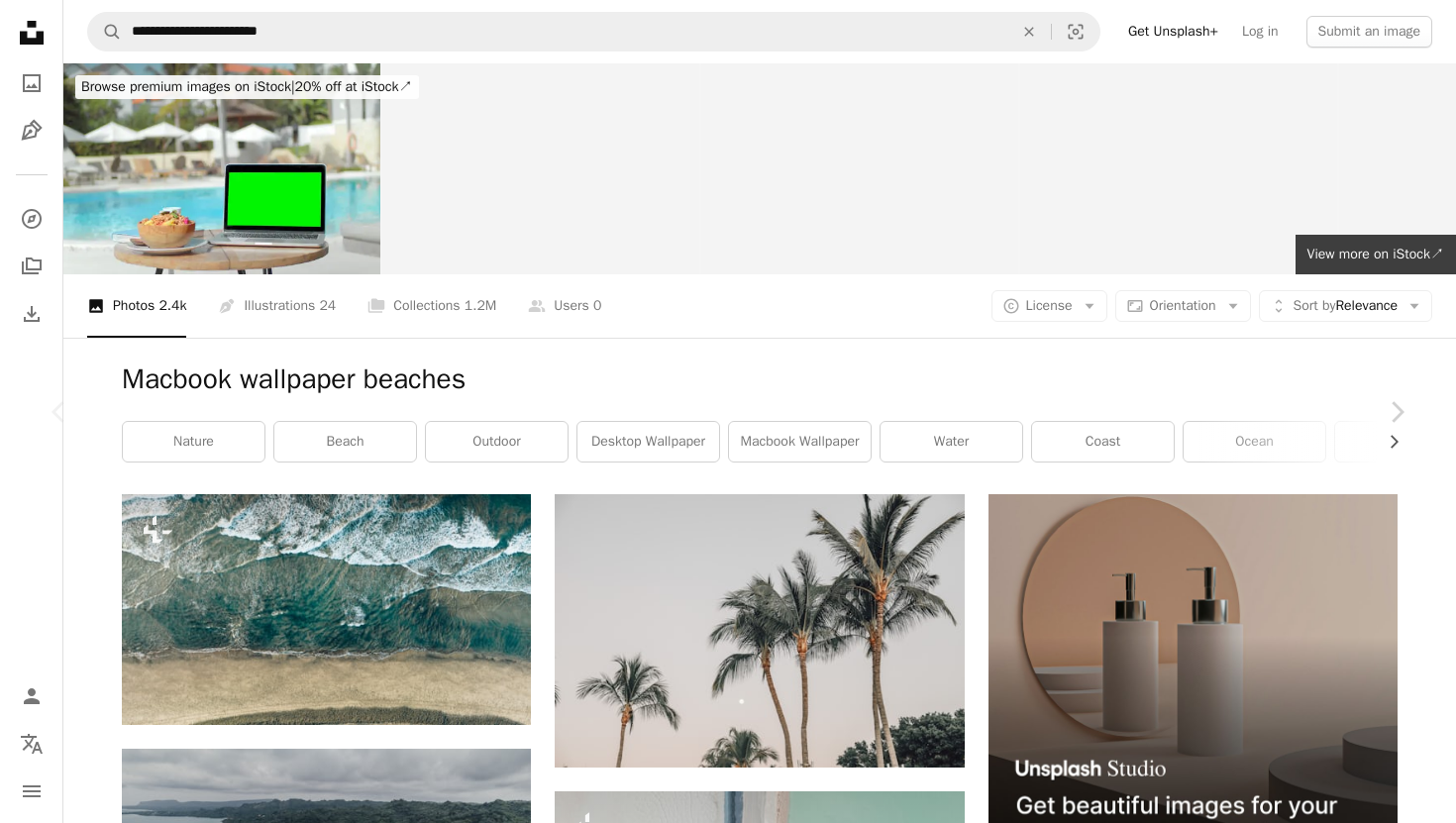click on "An X shape" at bounding box center [20, 20] 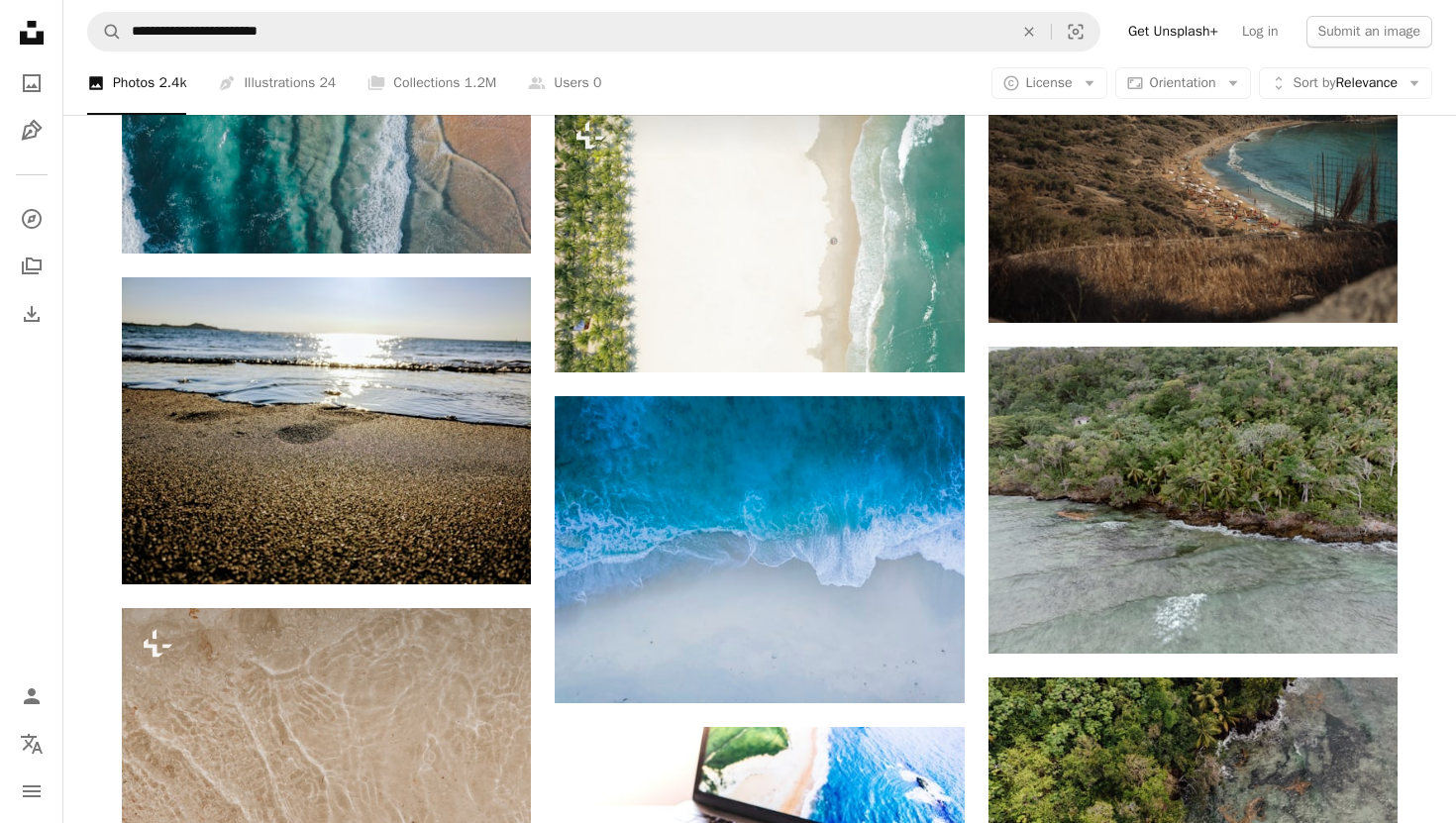 scroll, scrollTop: 1647, scrollLeft: 0, axis: vertical 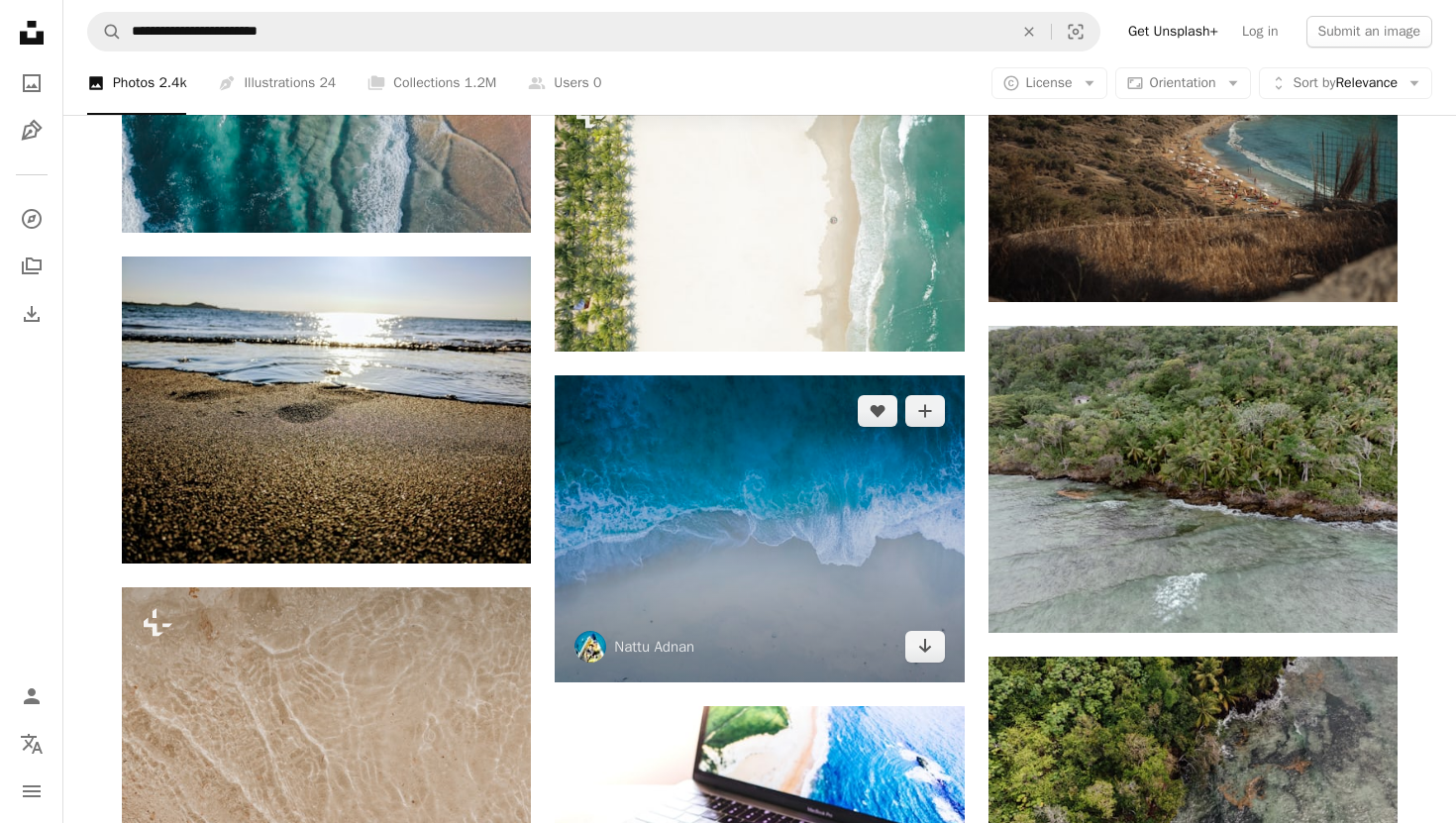 click at bounding box center [759, 529] 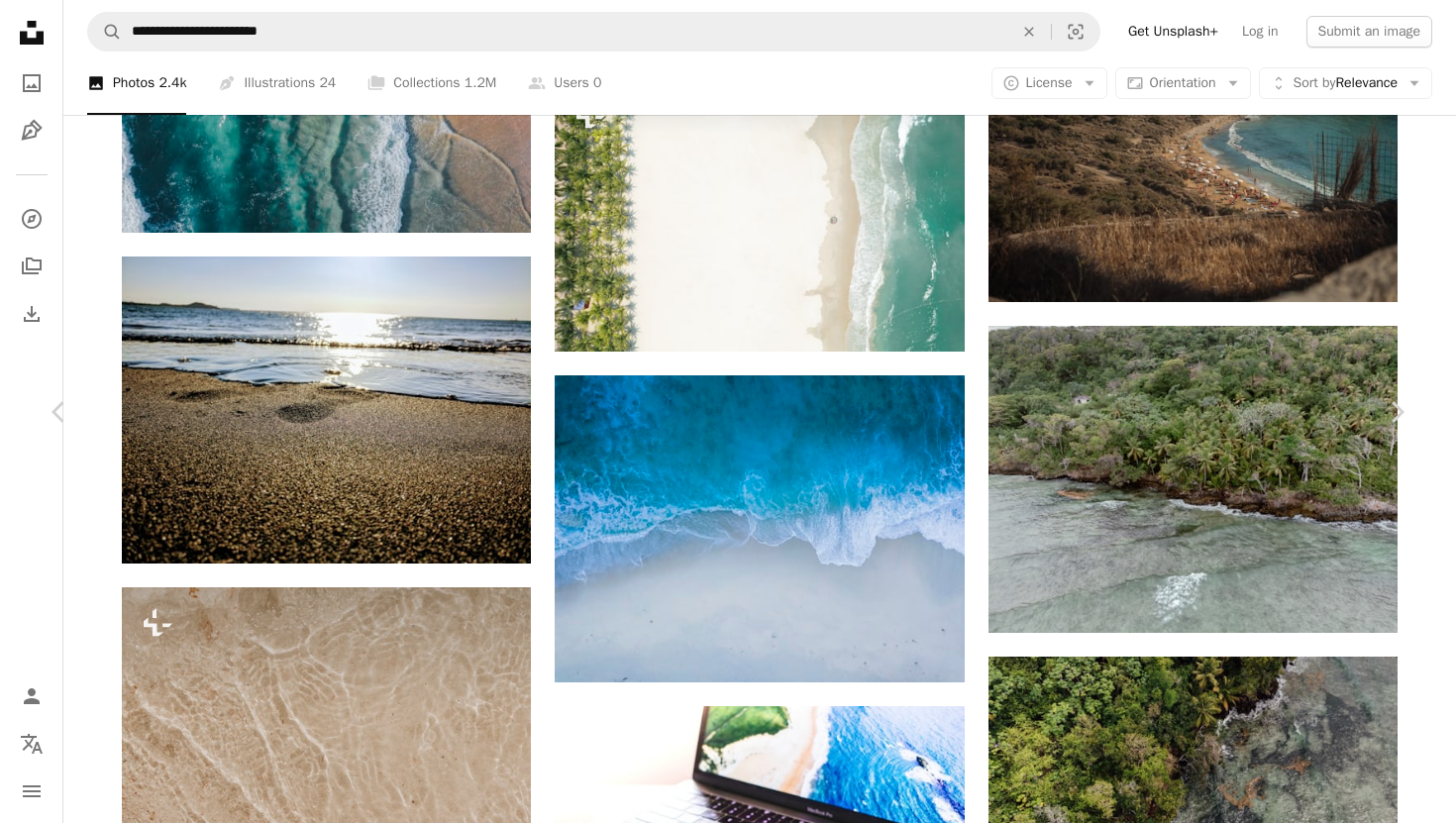 click on "Chevron down" 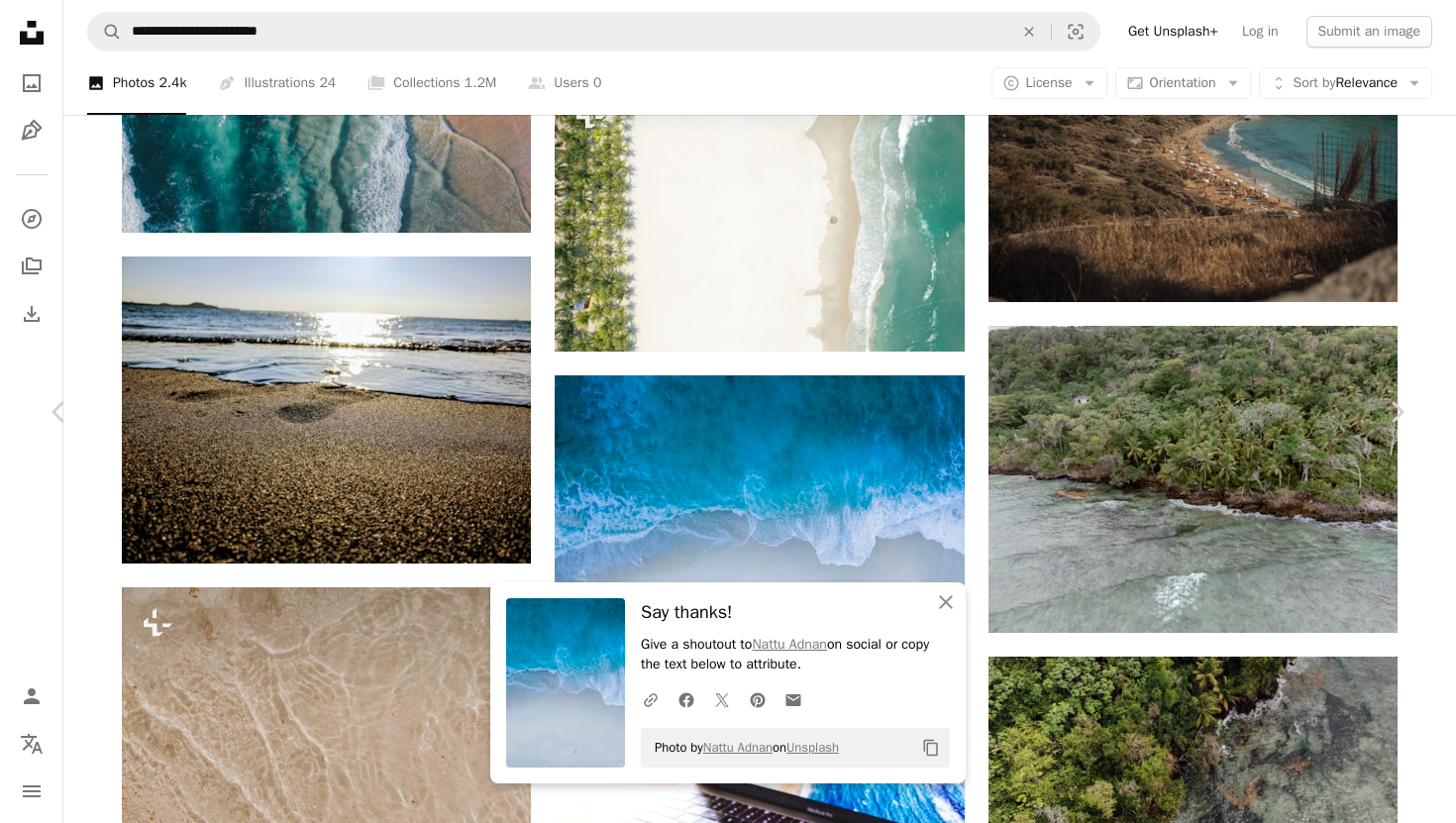 click on "An X shape" at bounding box center (20, 20) 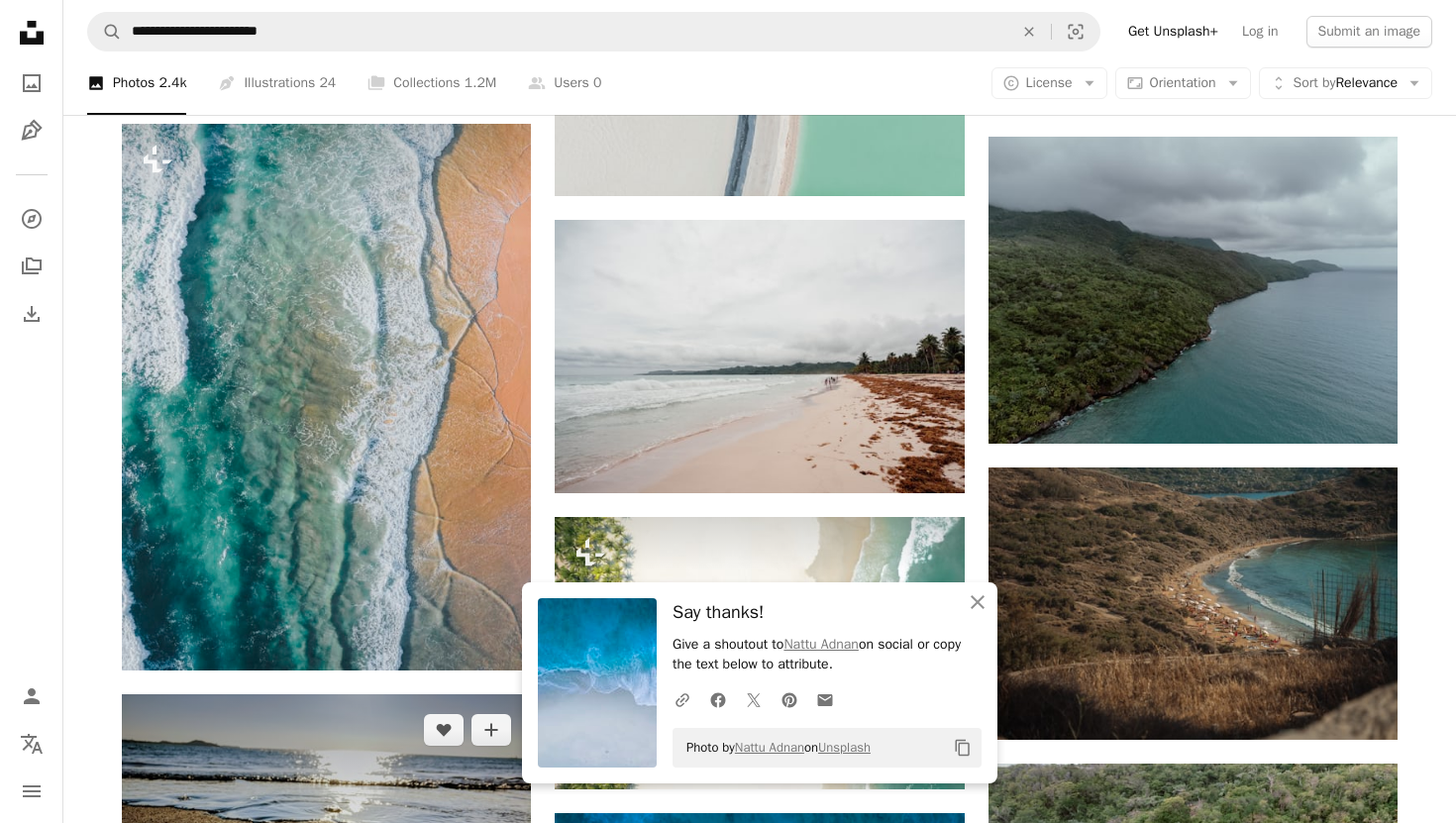 scroll, scrollTop: 1206, scrollLeft: 0, axis: vertical 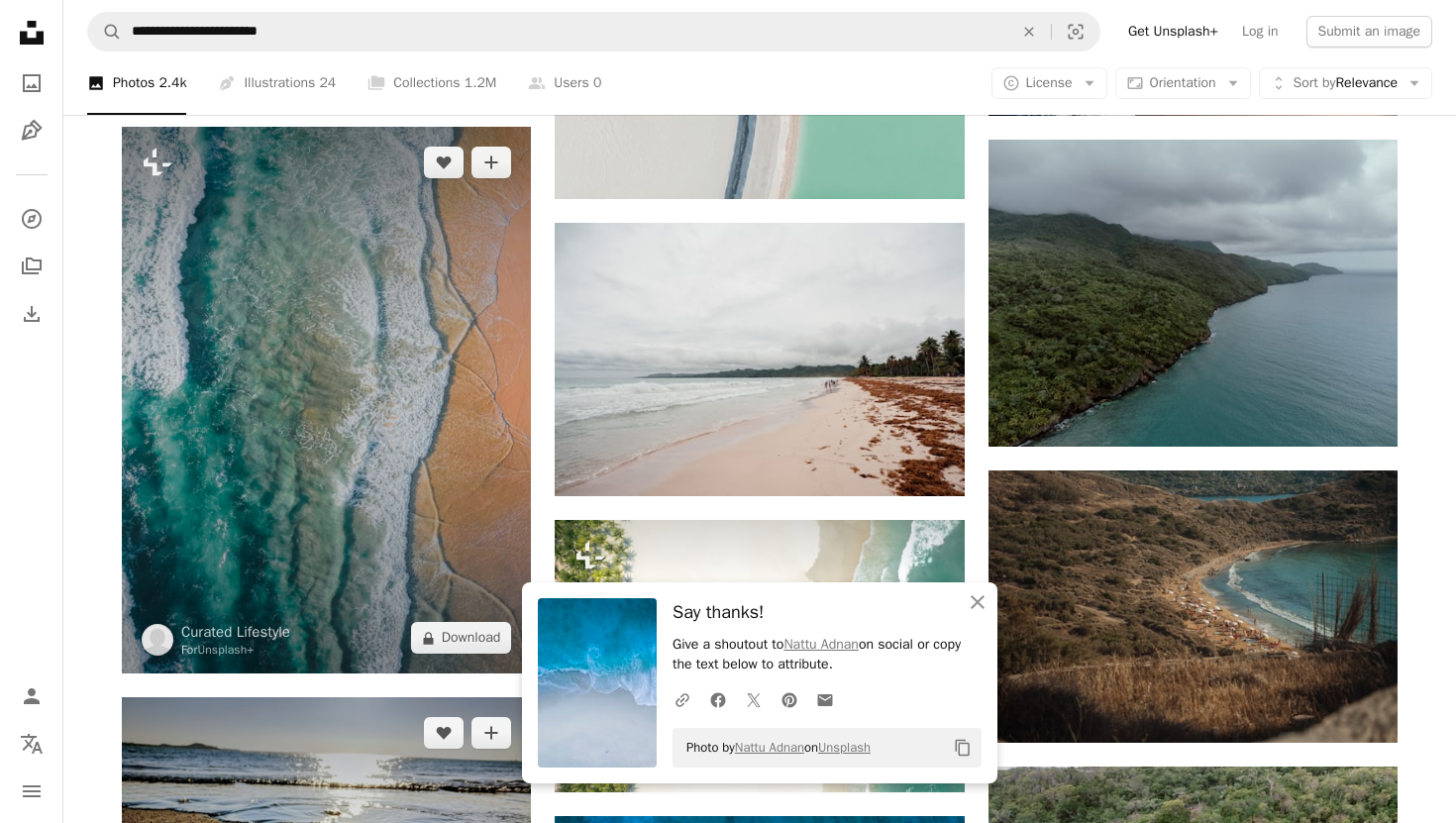 click at bounding box center (326, 400) 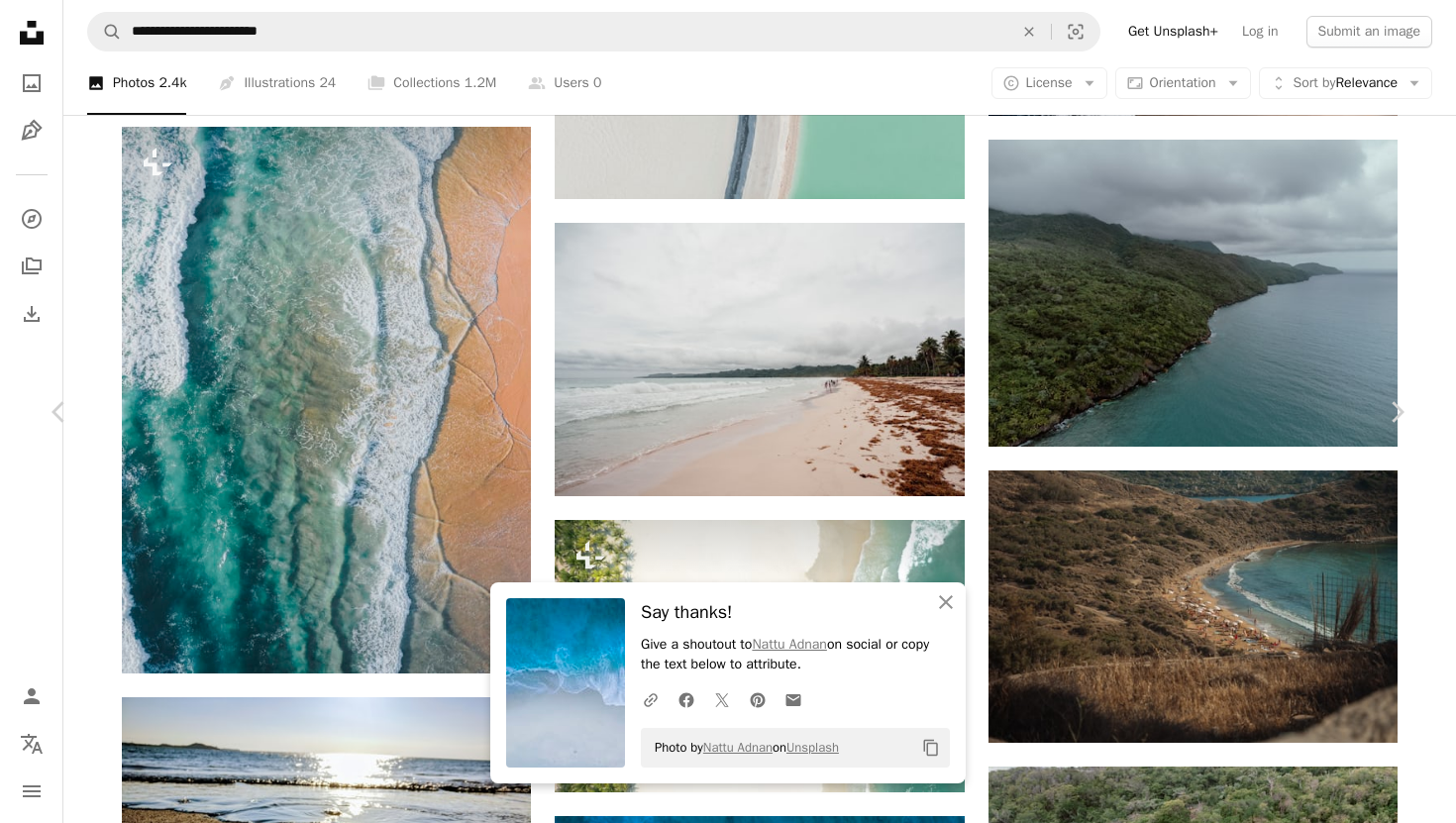 scroll, scrollTop: 3824, scrollLeft: 0, axis: vertical 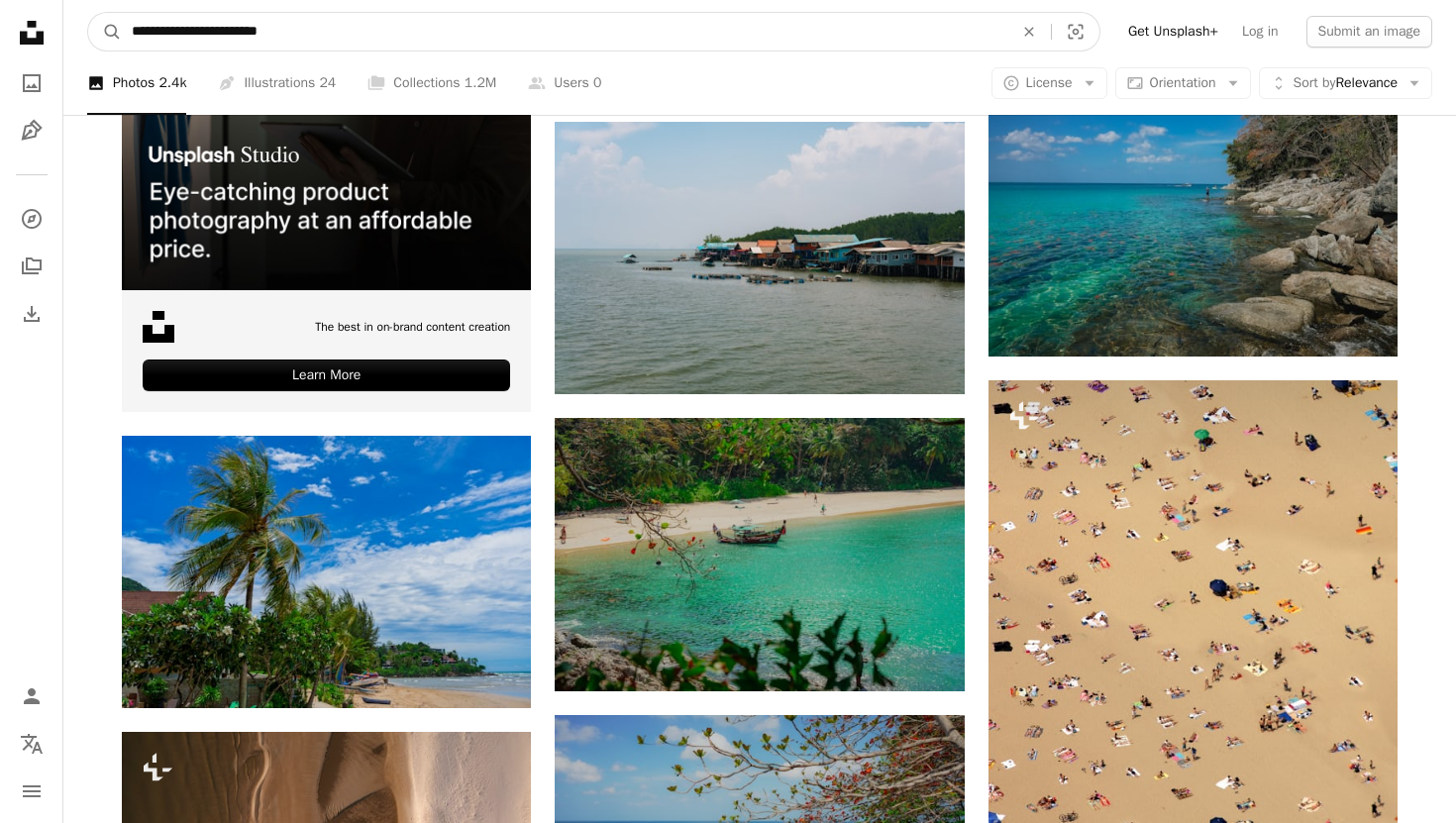 click on "**********" at bounding box center (565, 32) 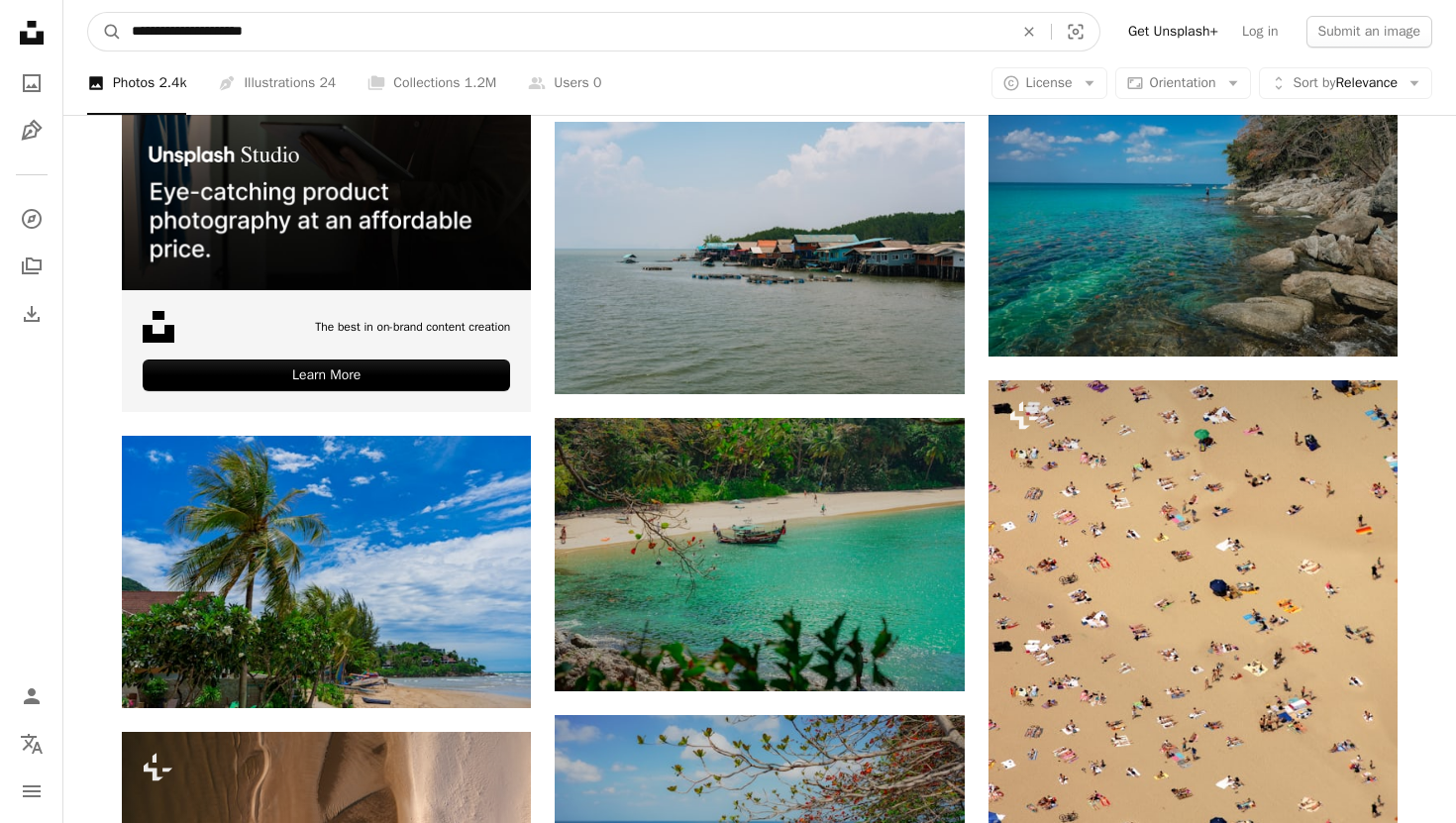 type on "**********" 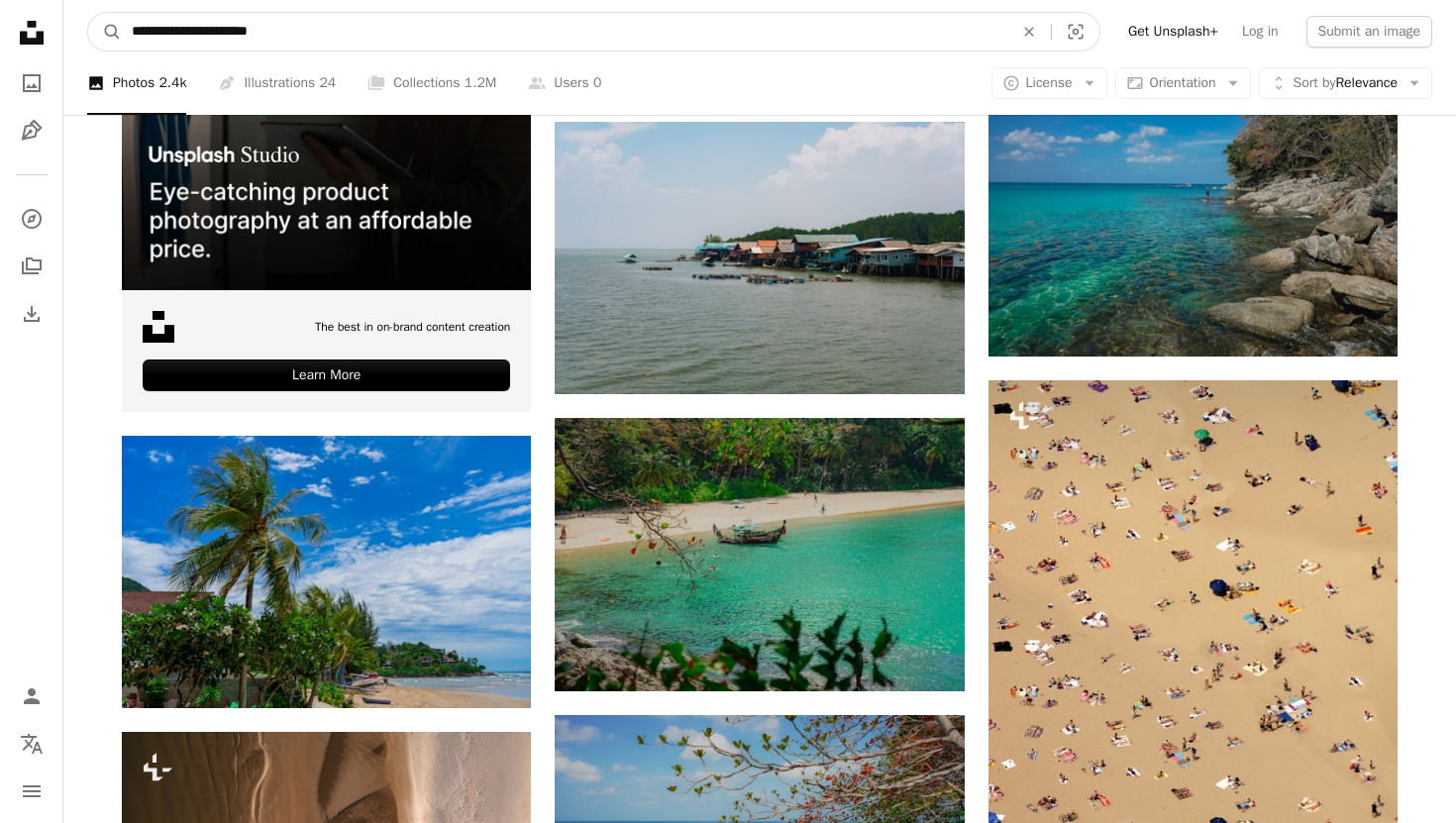 click on "A magnifying glass" at bounding box center (105, 32) 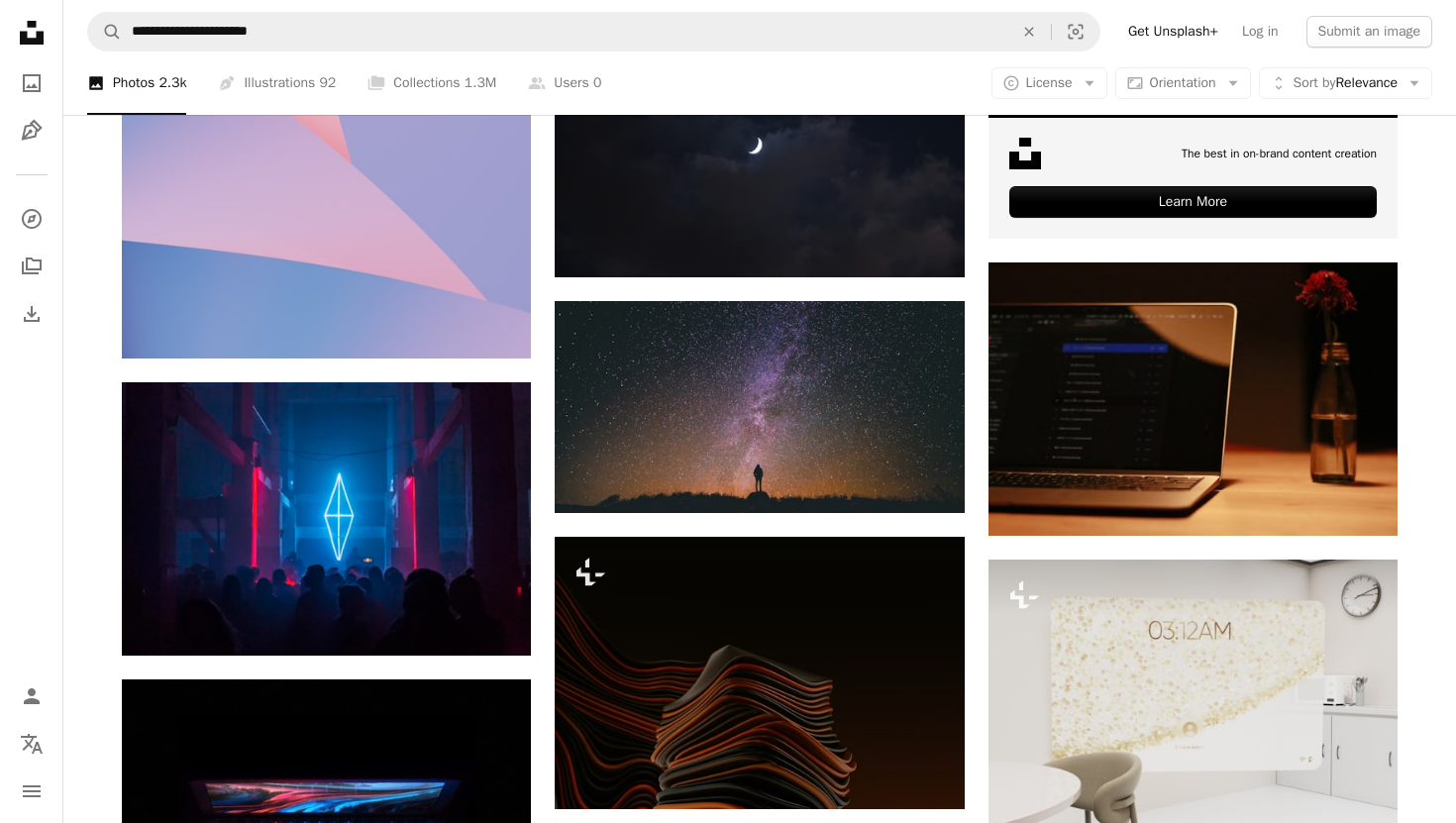 scroll, scrollTop: 787, scrollLeft: 0, axis: vertical 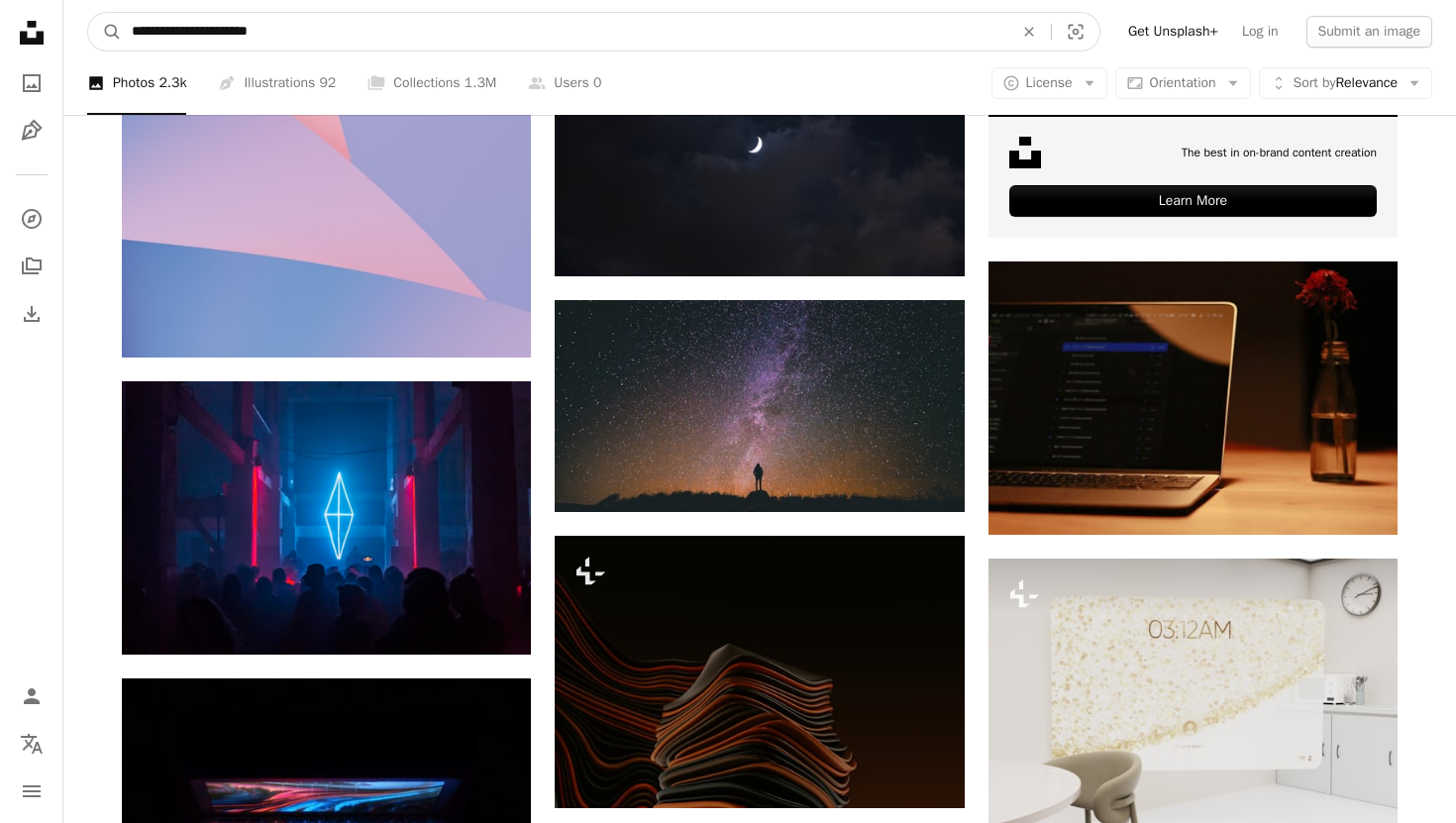 click on "**********" at bounding box center (565, 32) 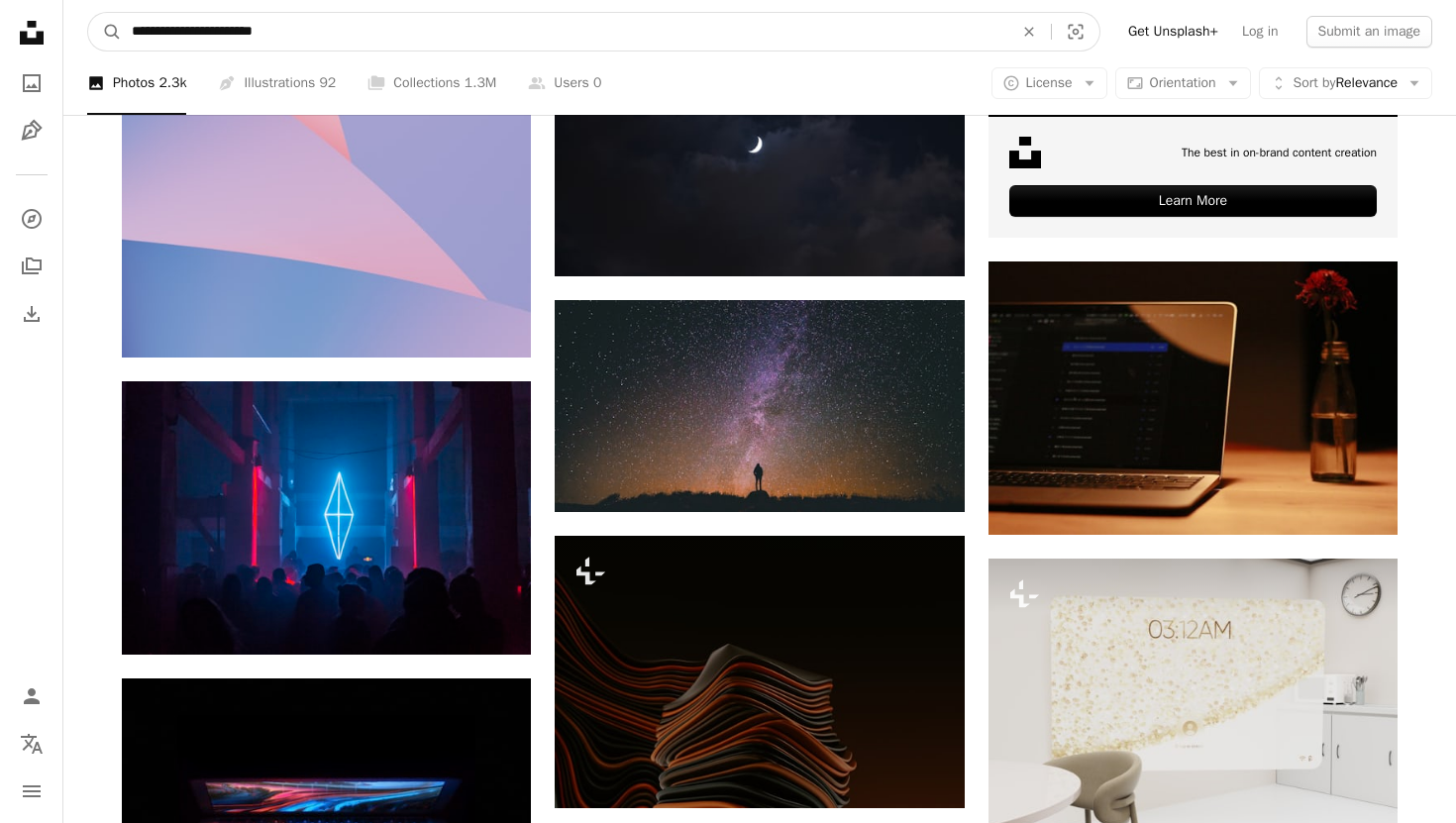 type on "**********" 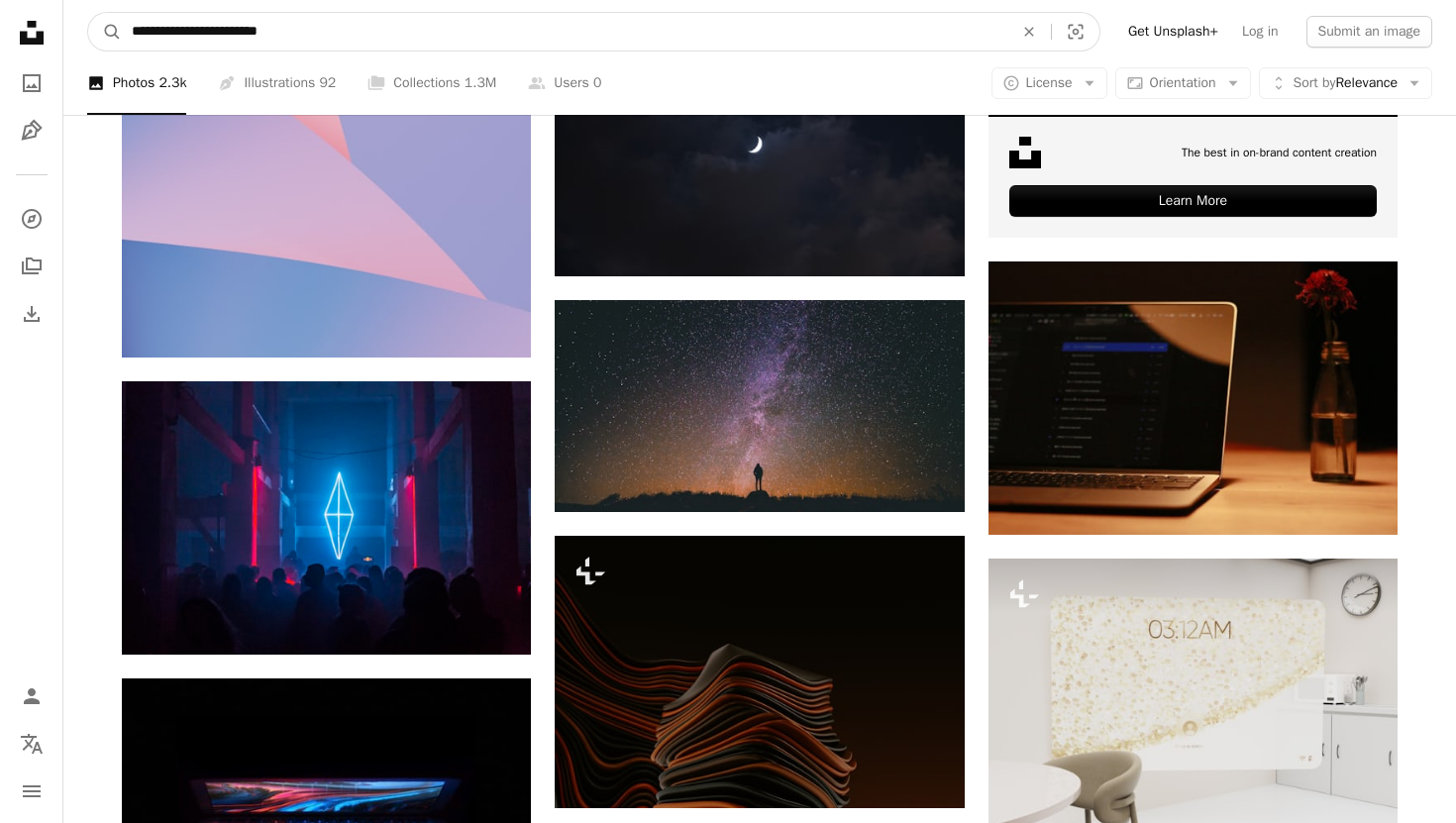 click on "A magnifying glass" at bounding box center (105, 32) 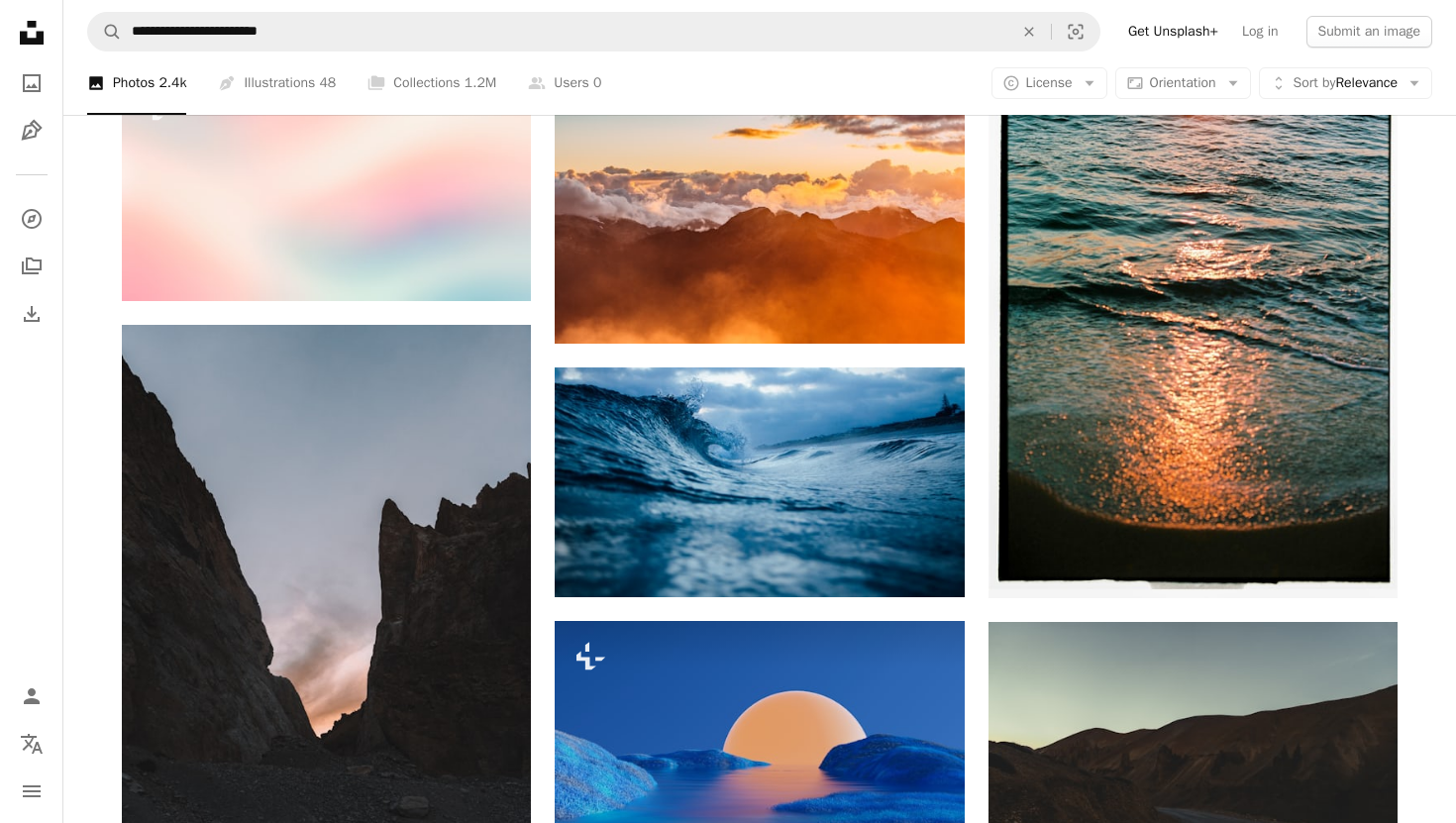 scroll, scrollTop: 1251, scrollLeft: 0, axis: vertical 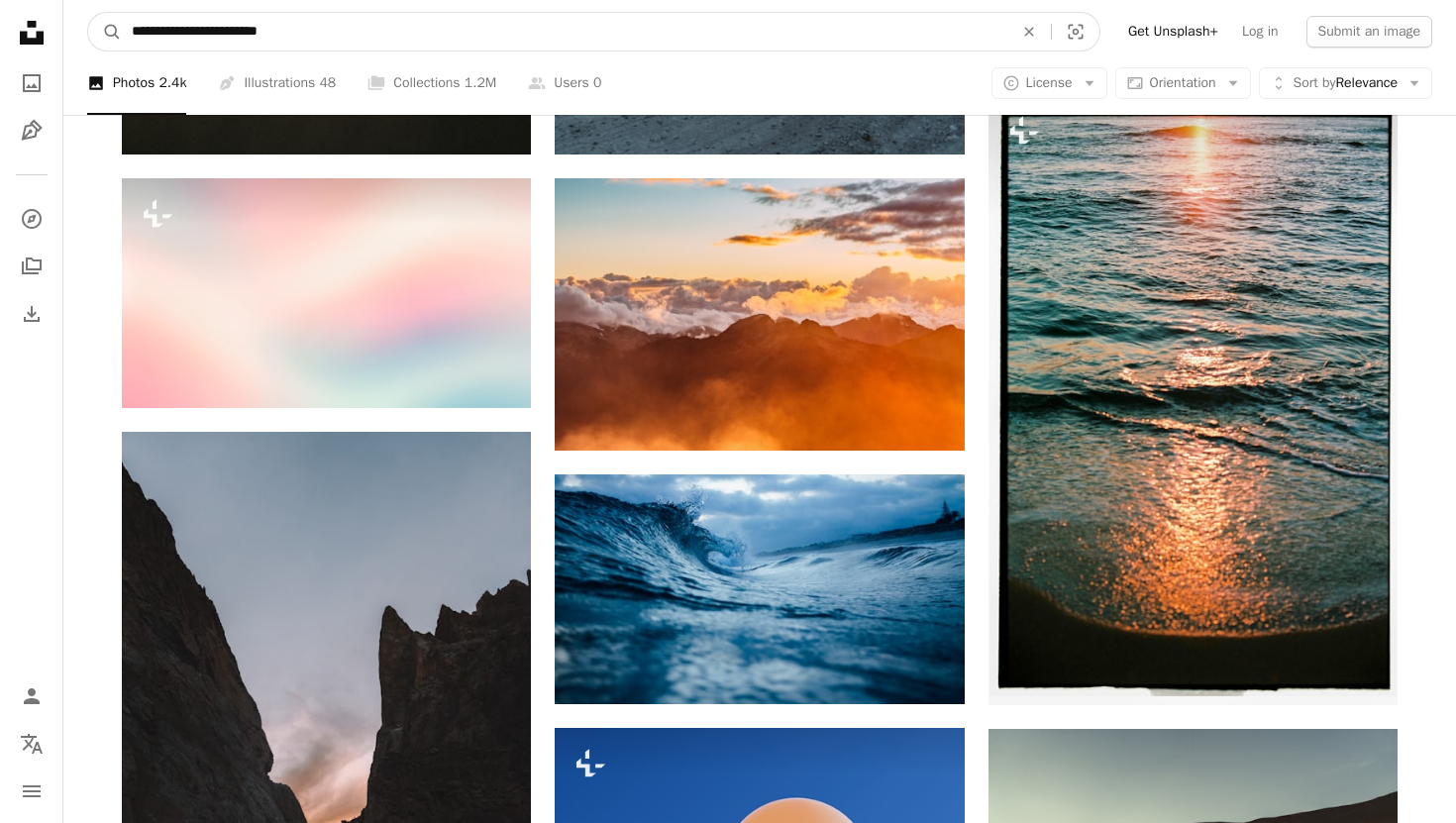 click on "**********" at bounding box center [565, 32] 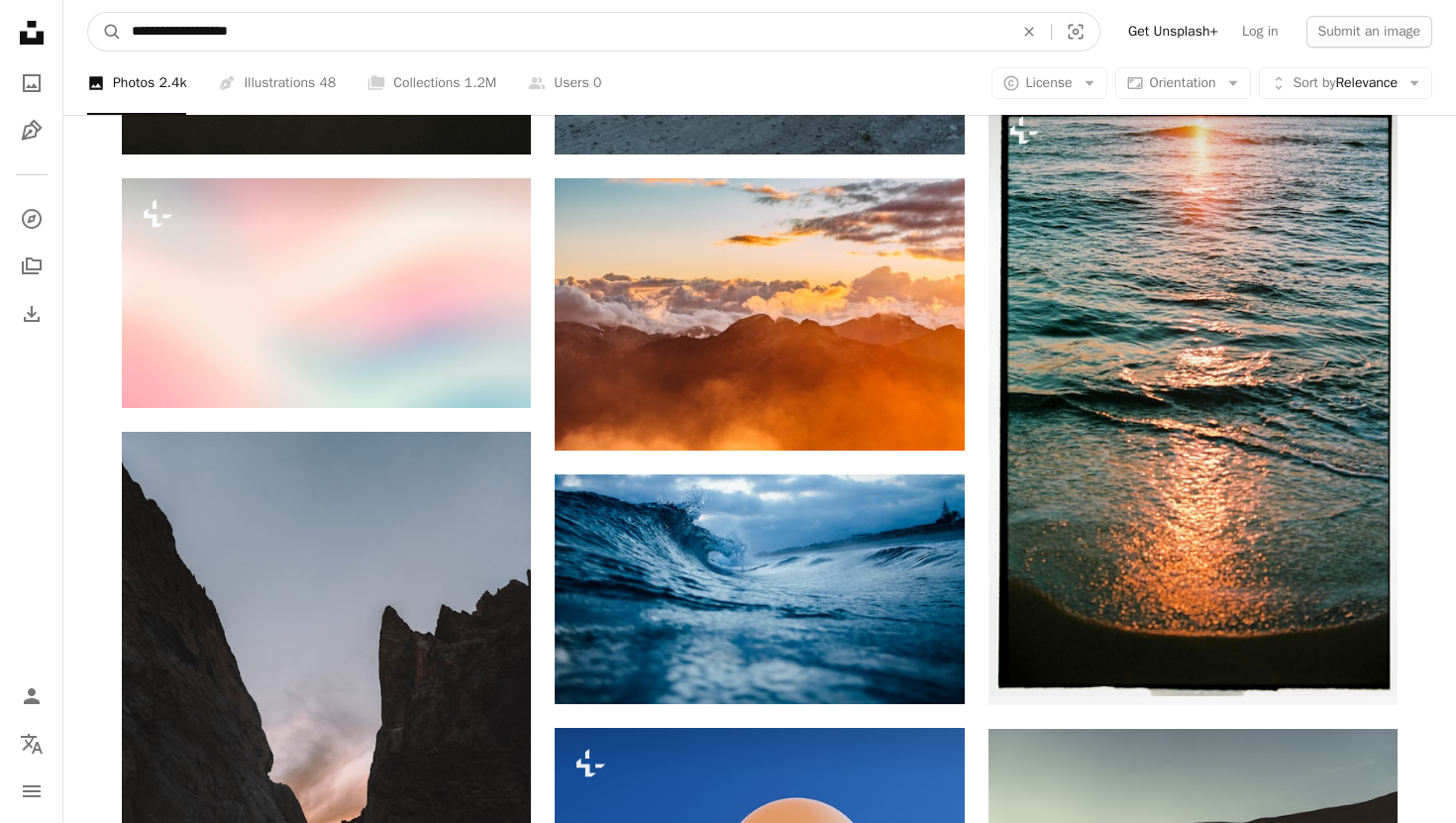 type on "**********" 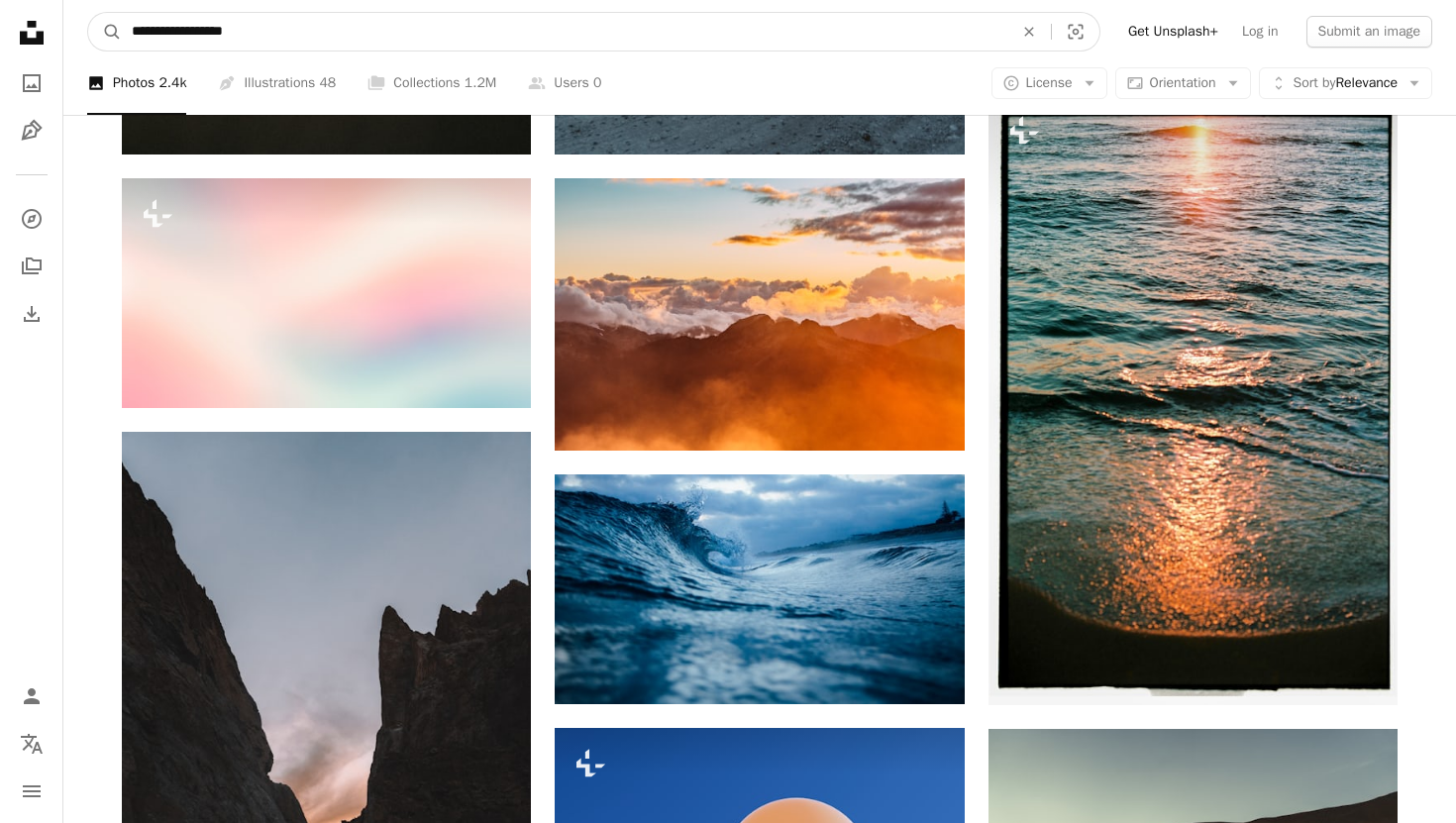click on "A magnifying glass" at bounding box center (105, 32) 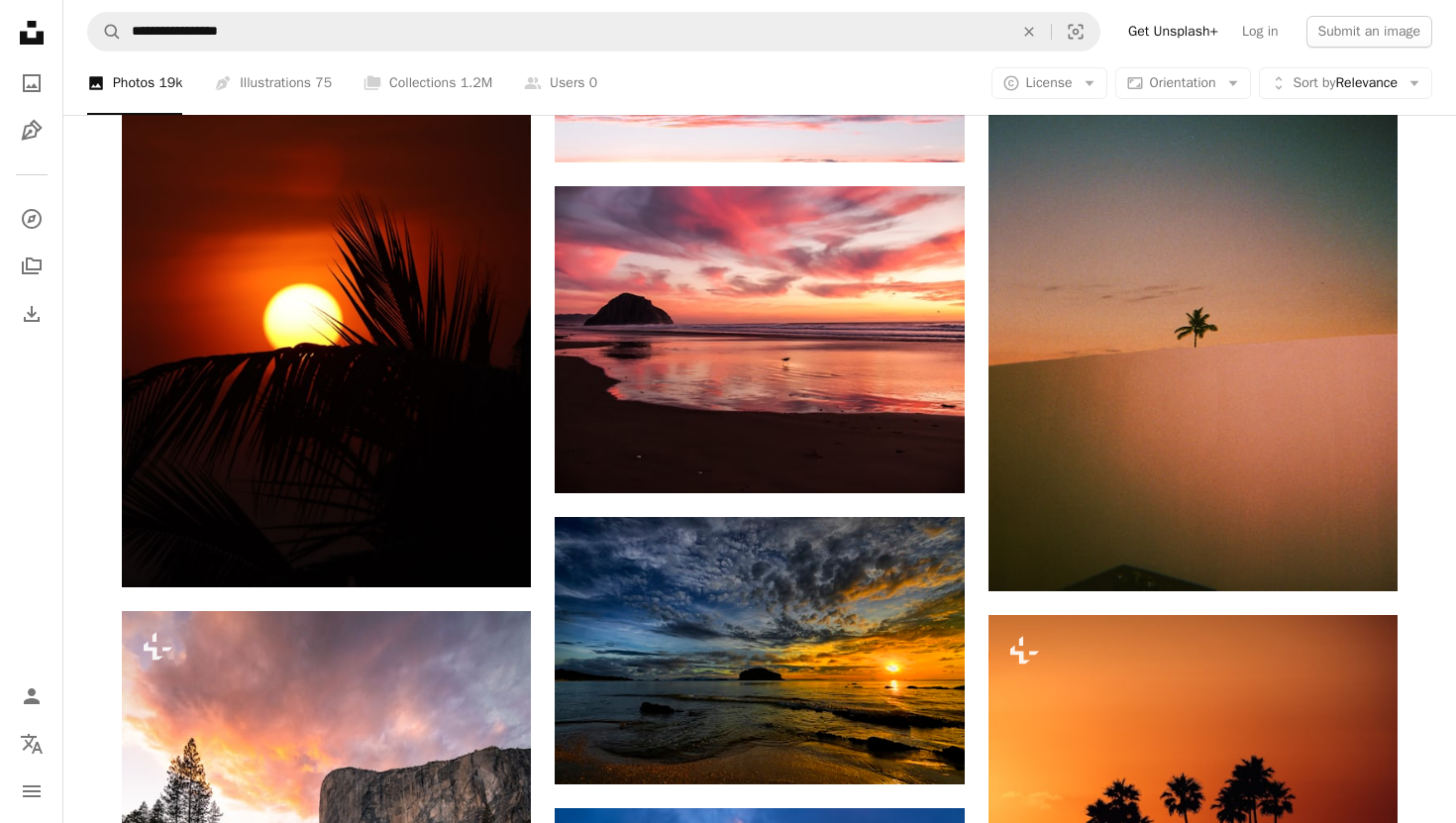 scroll, scrollTop: 2060, scrollLeft: 0, axis: vertical 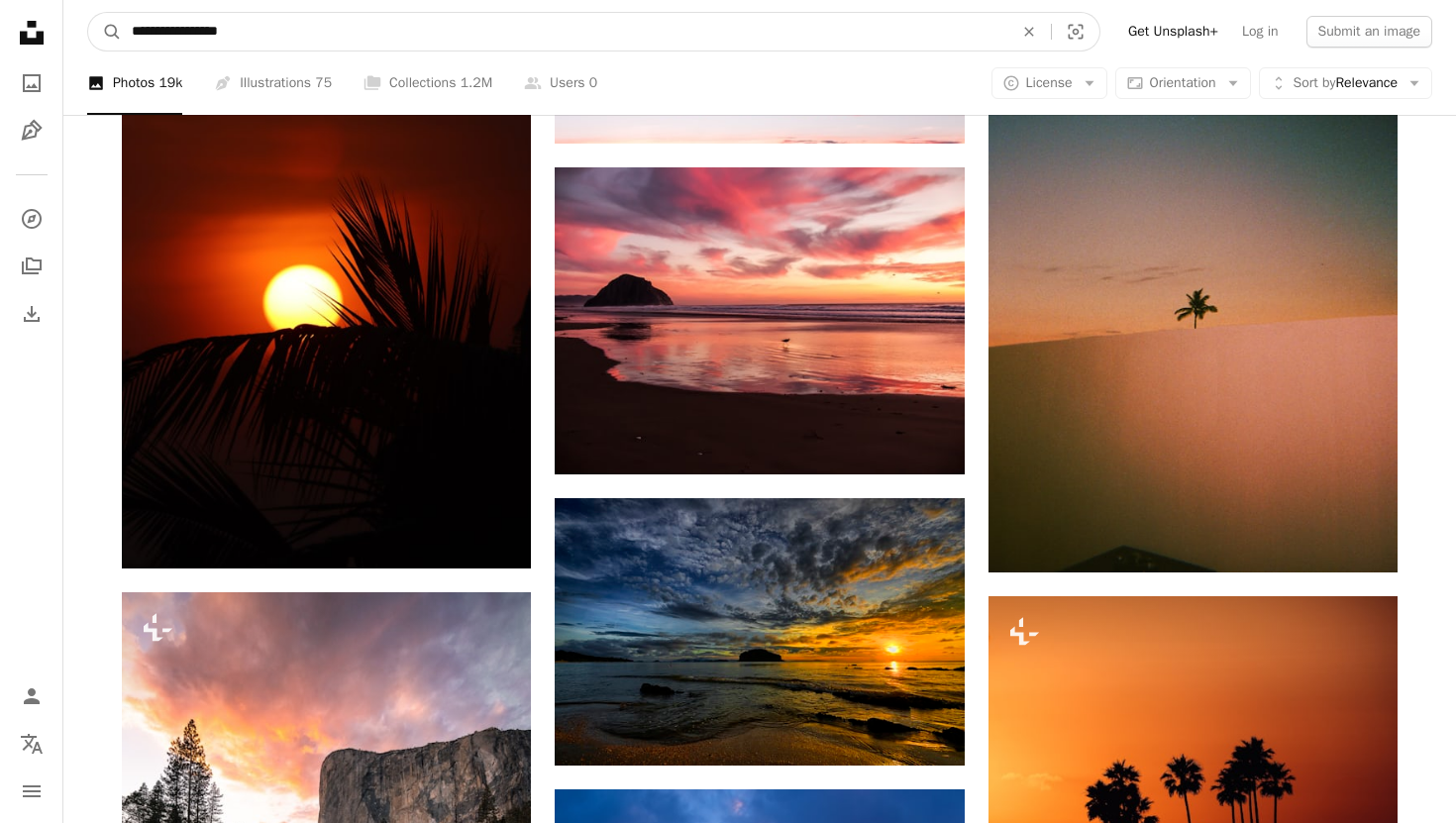 click on "**********" at bounding box center (565, 32) 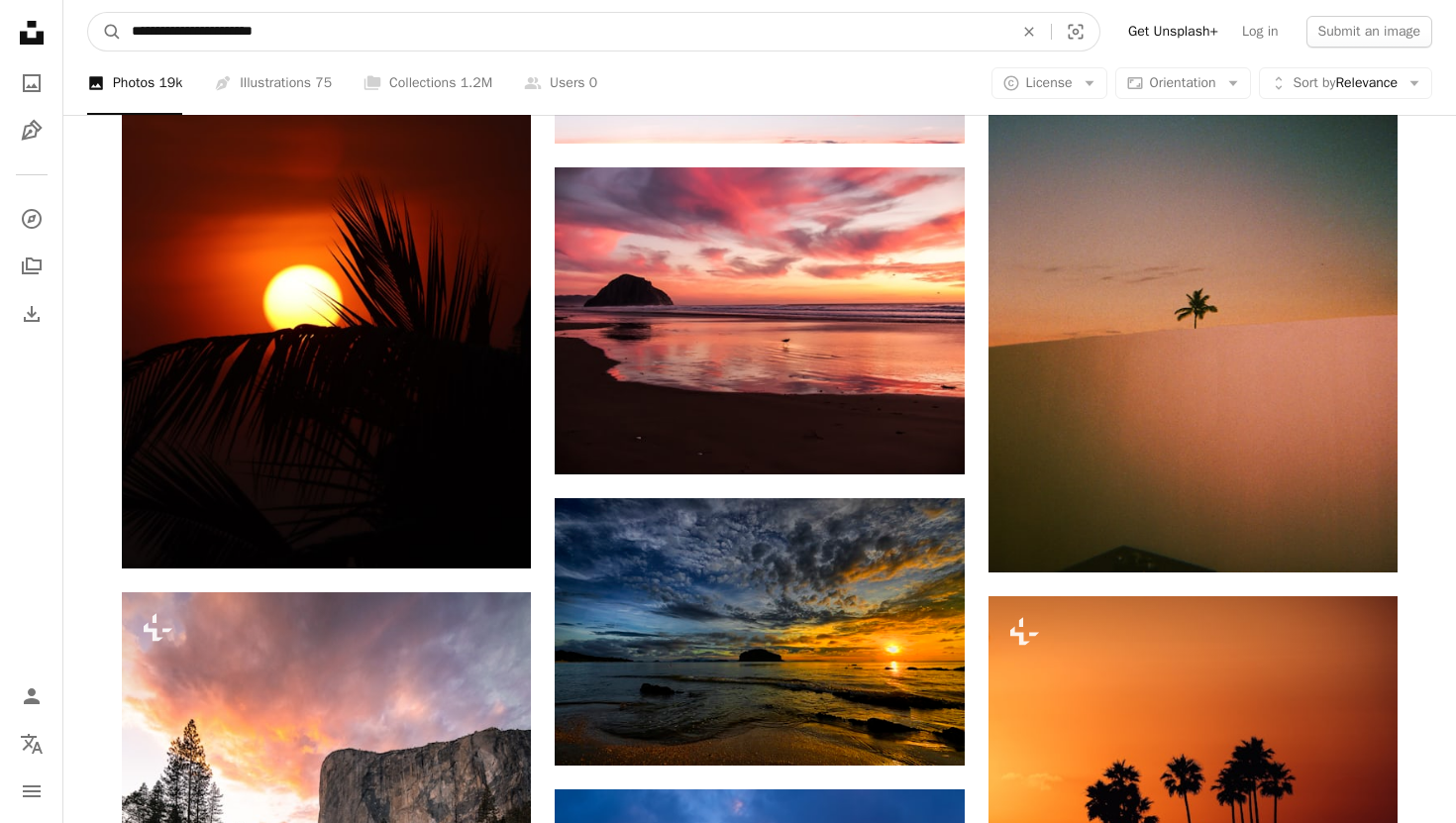 type on "**********" 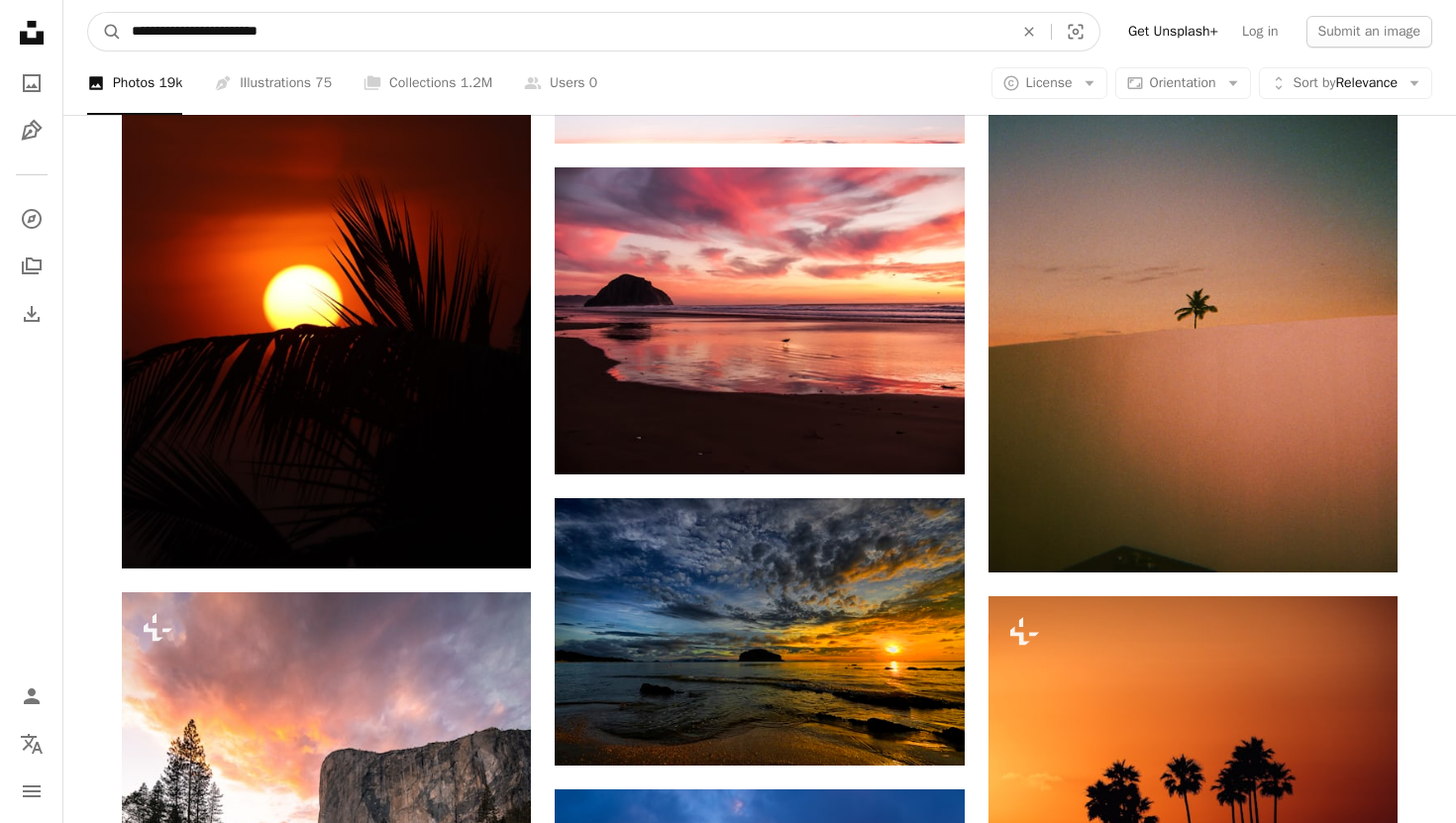 click on "A magnifying glass" at bounding box center [105, 32] 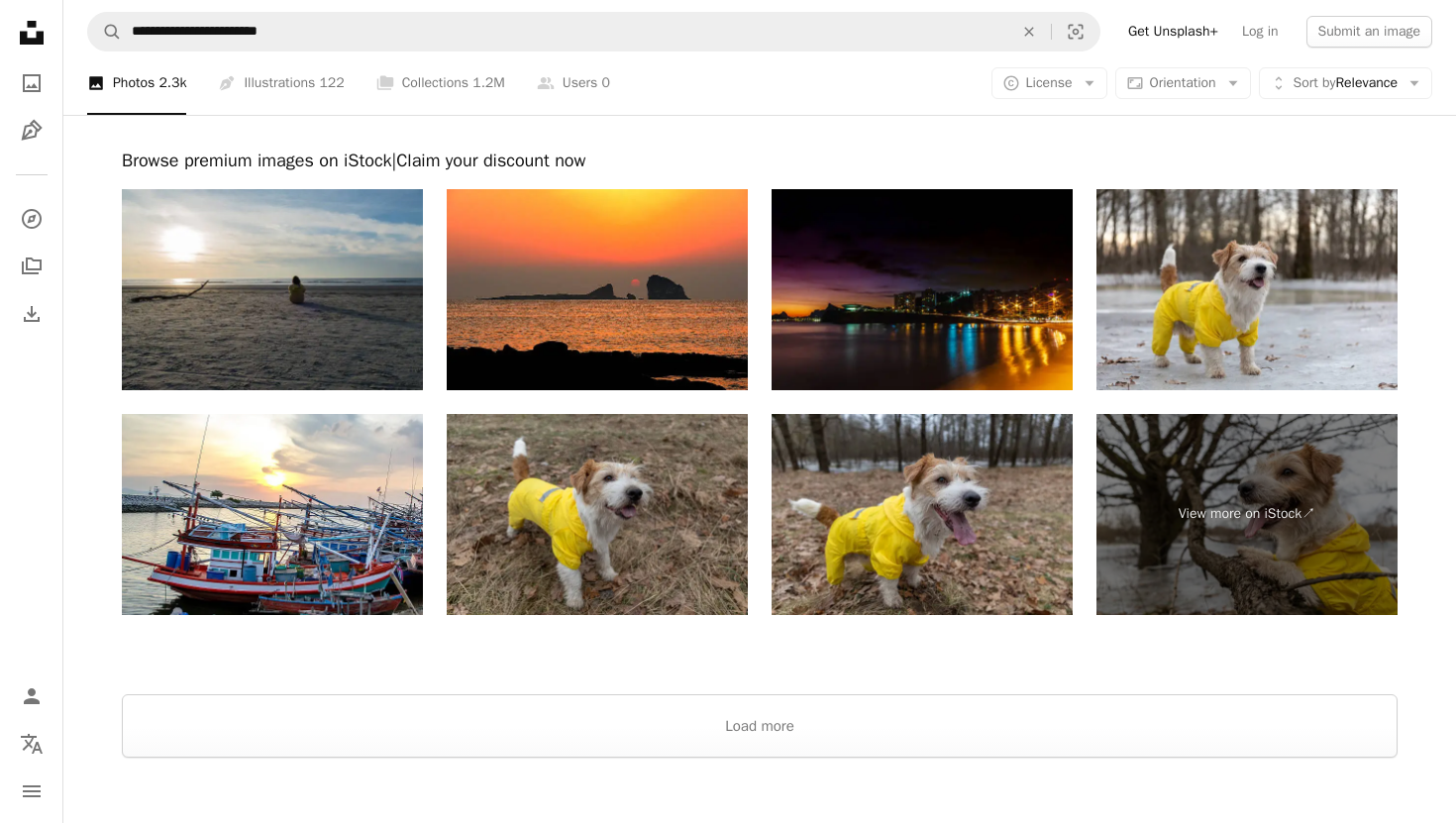 scroll, scrollTop: 3162, scrollLeft: 0, axis: vertical 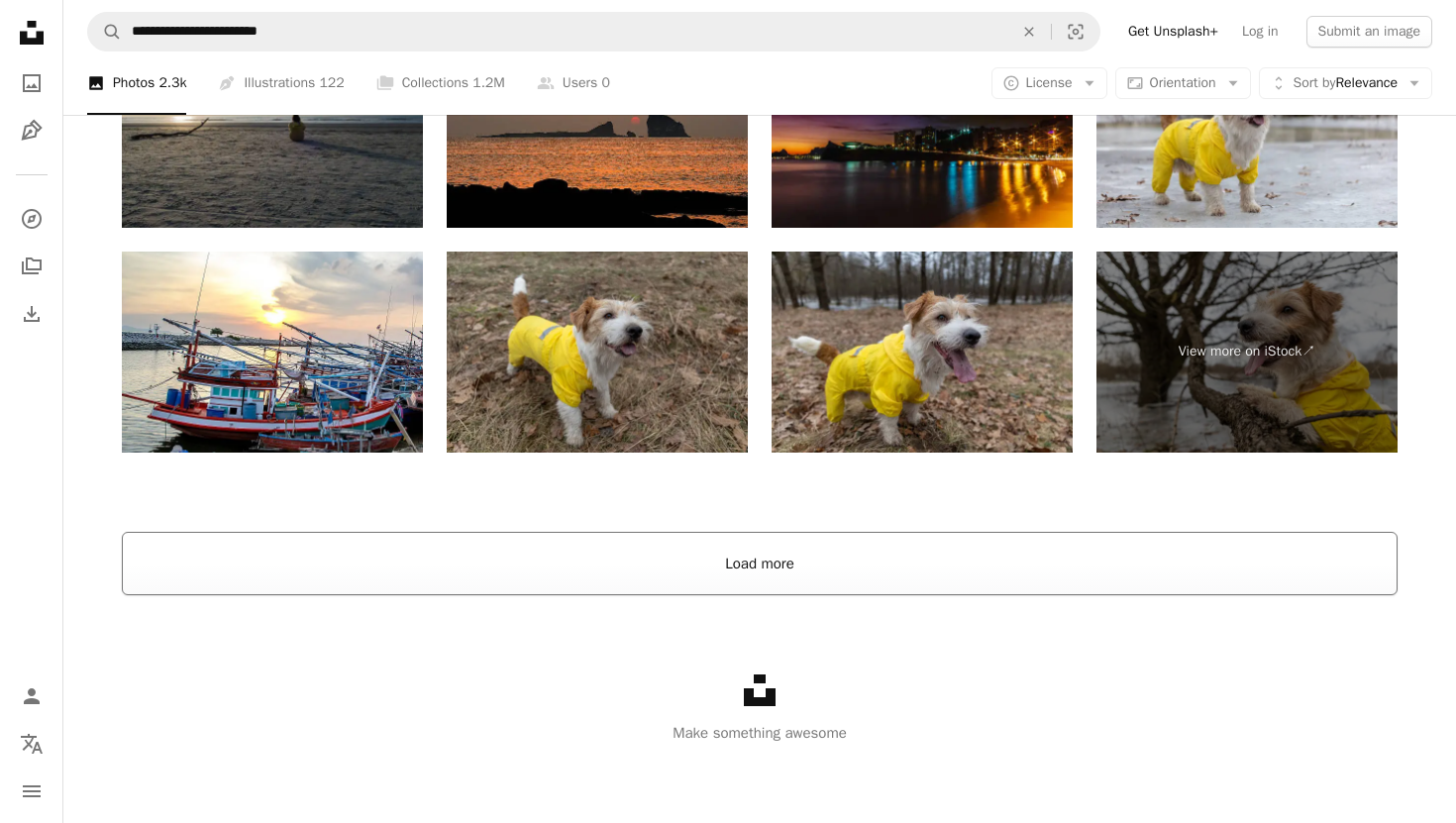 click on "Load more" at bounding box center (760, 564) 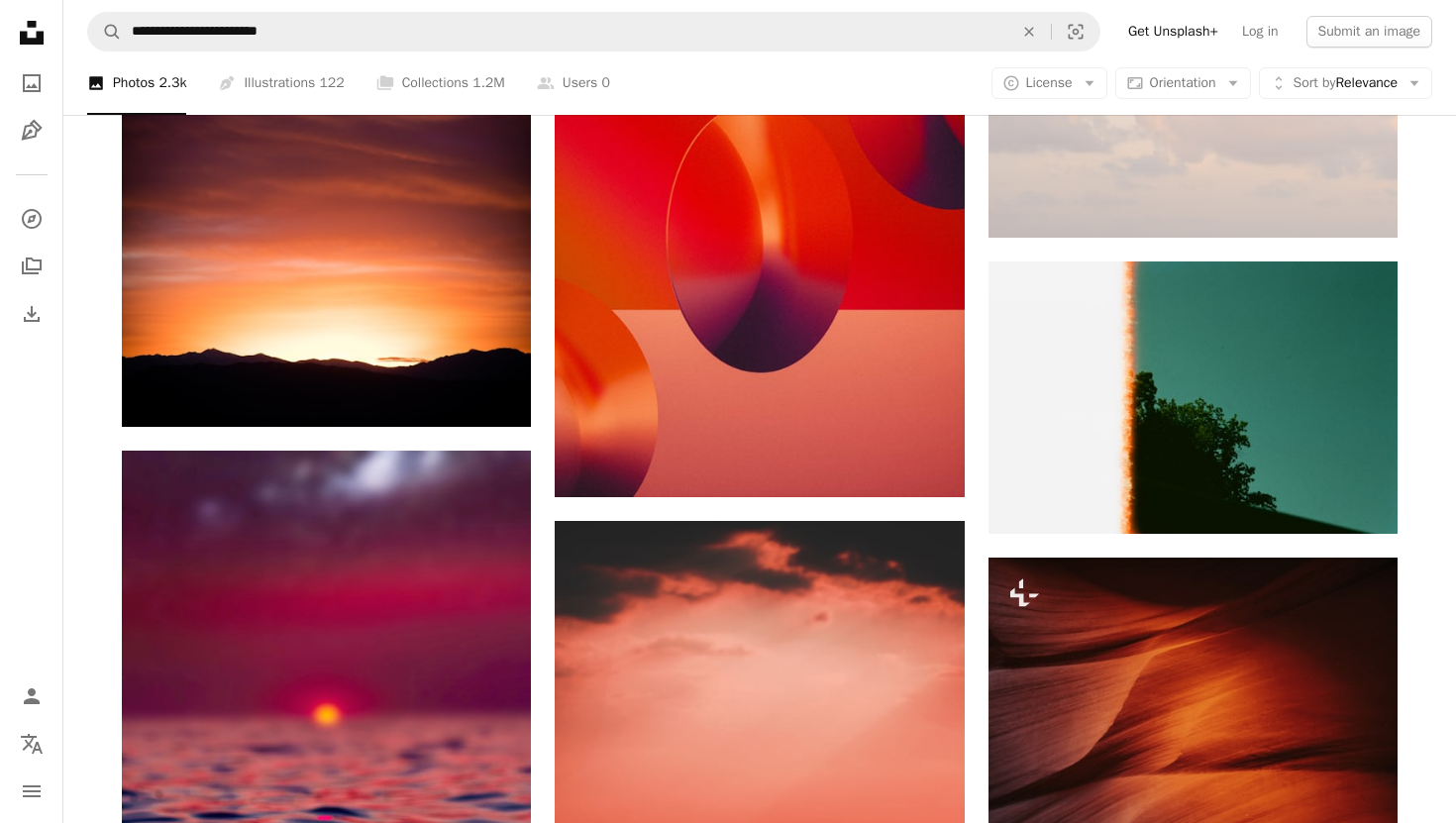 scroll, scrollTop: 21221, scrollLeft: 0, axis: vertical 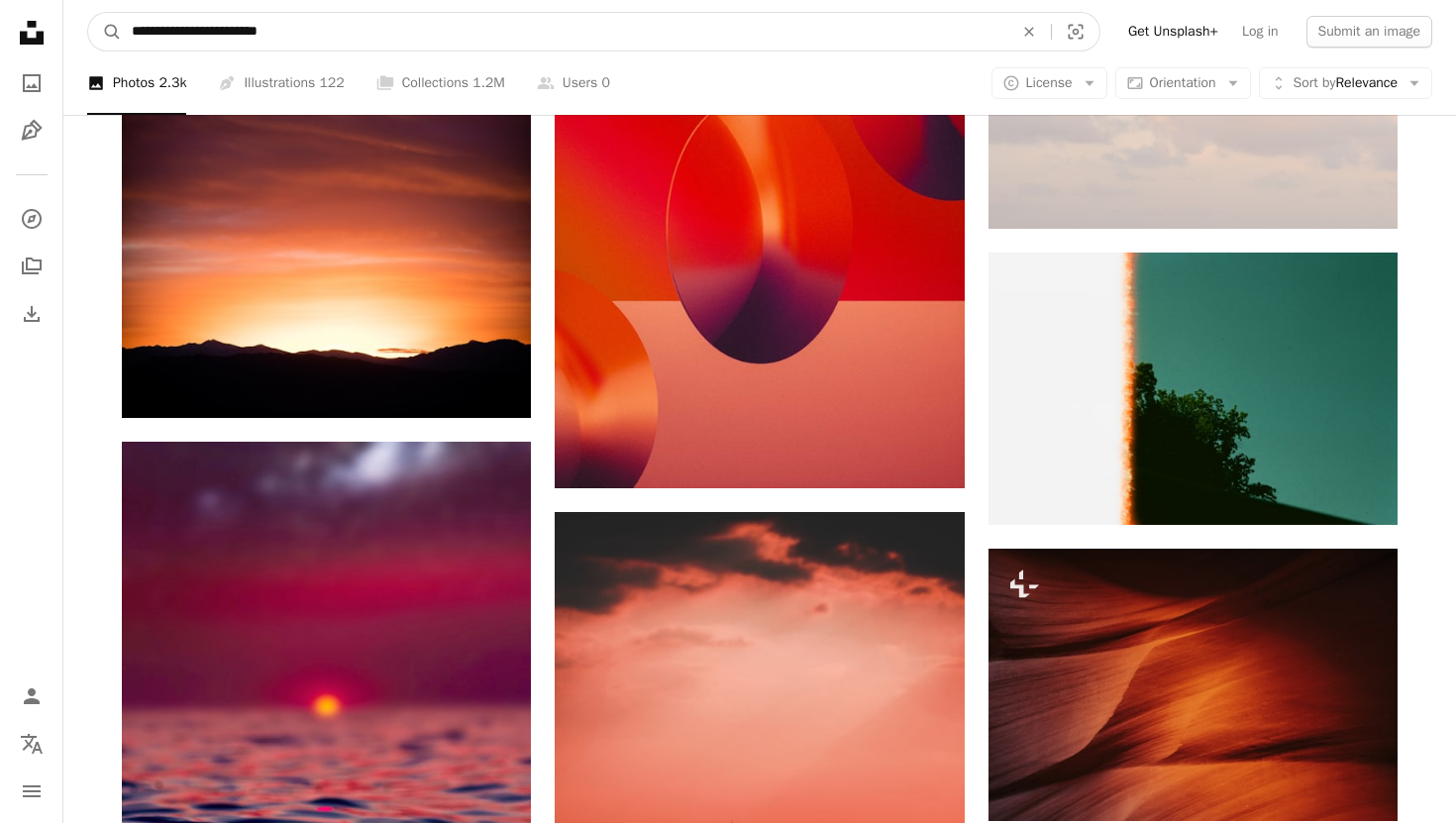 click on "**********" at bounding box center (565, 32) 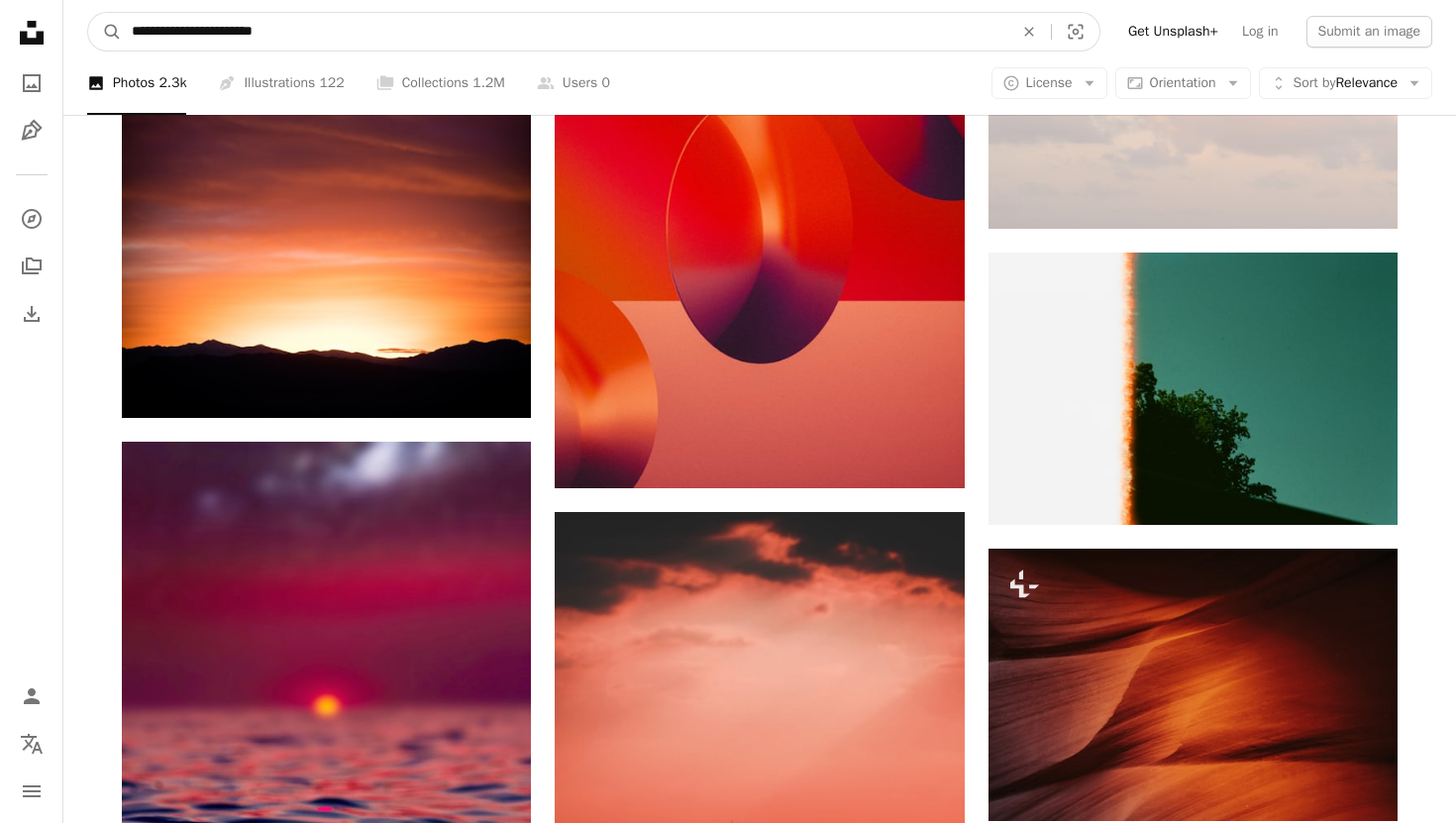 type on "**********" 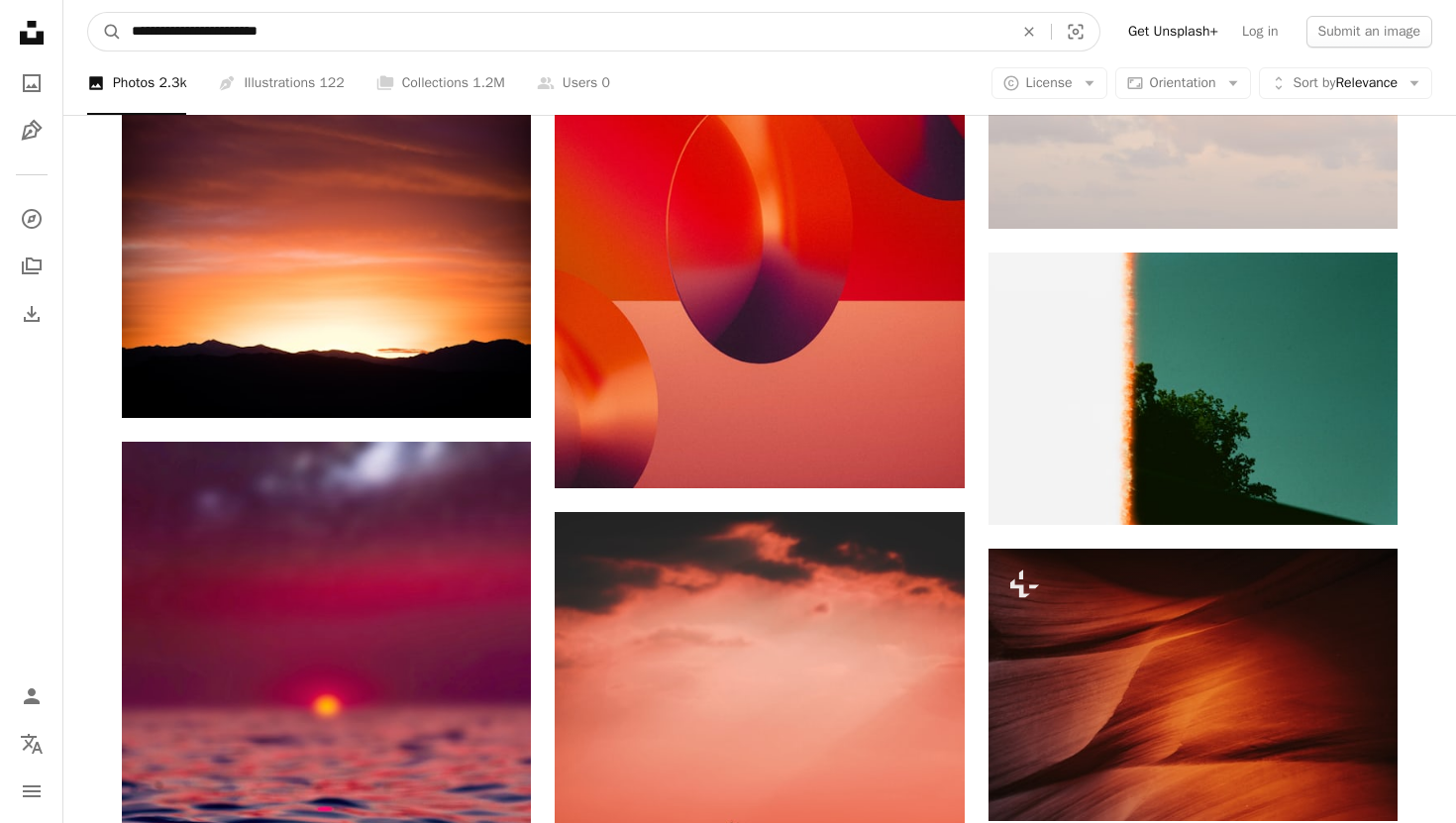 click on "A magnifying glass" at bounding box center (105, 32) 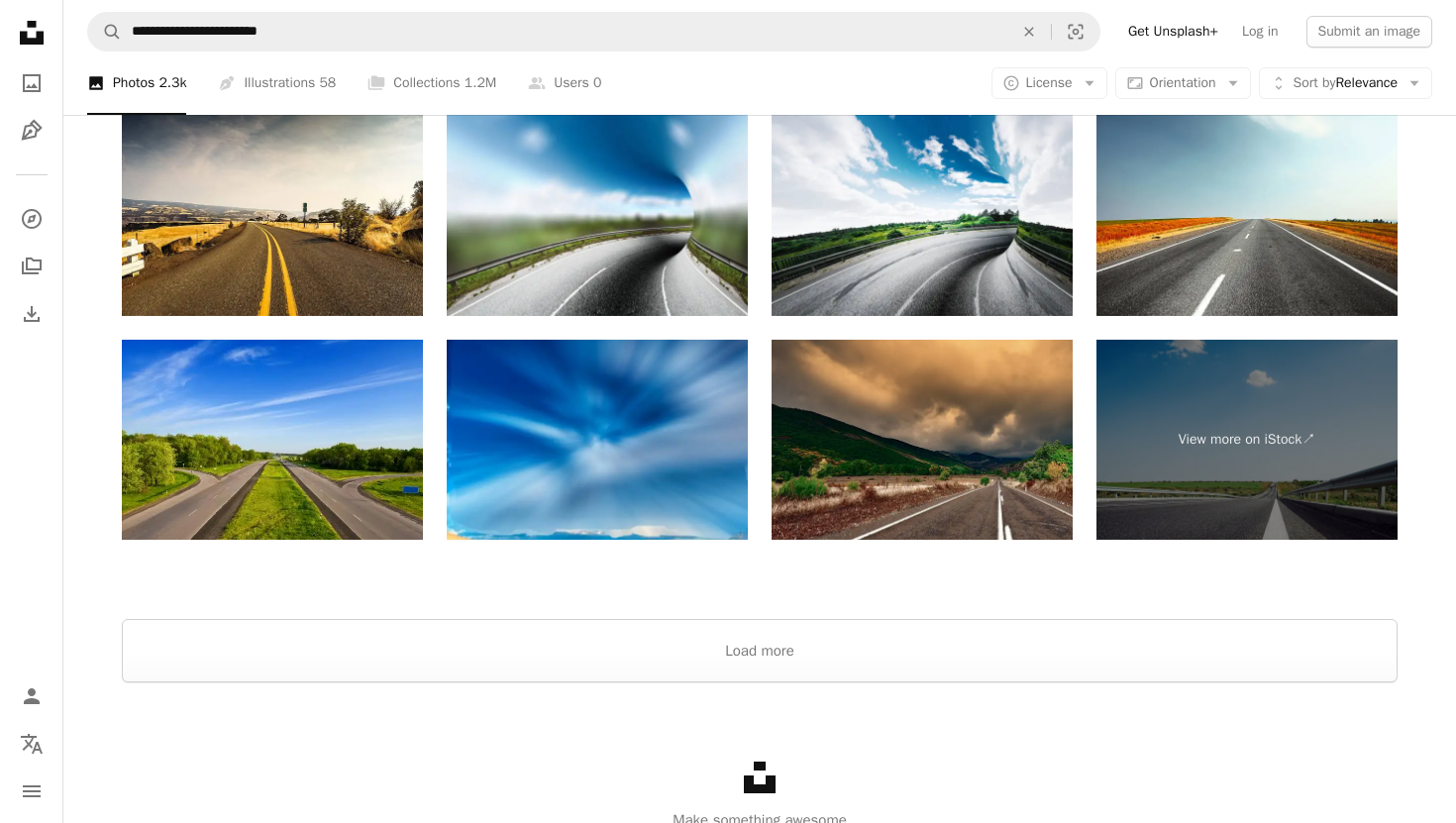 scroll, scrollTop: 3789, scrollLeft: 0, axis: vertical 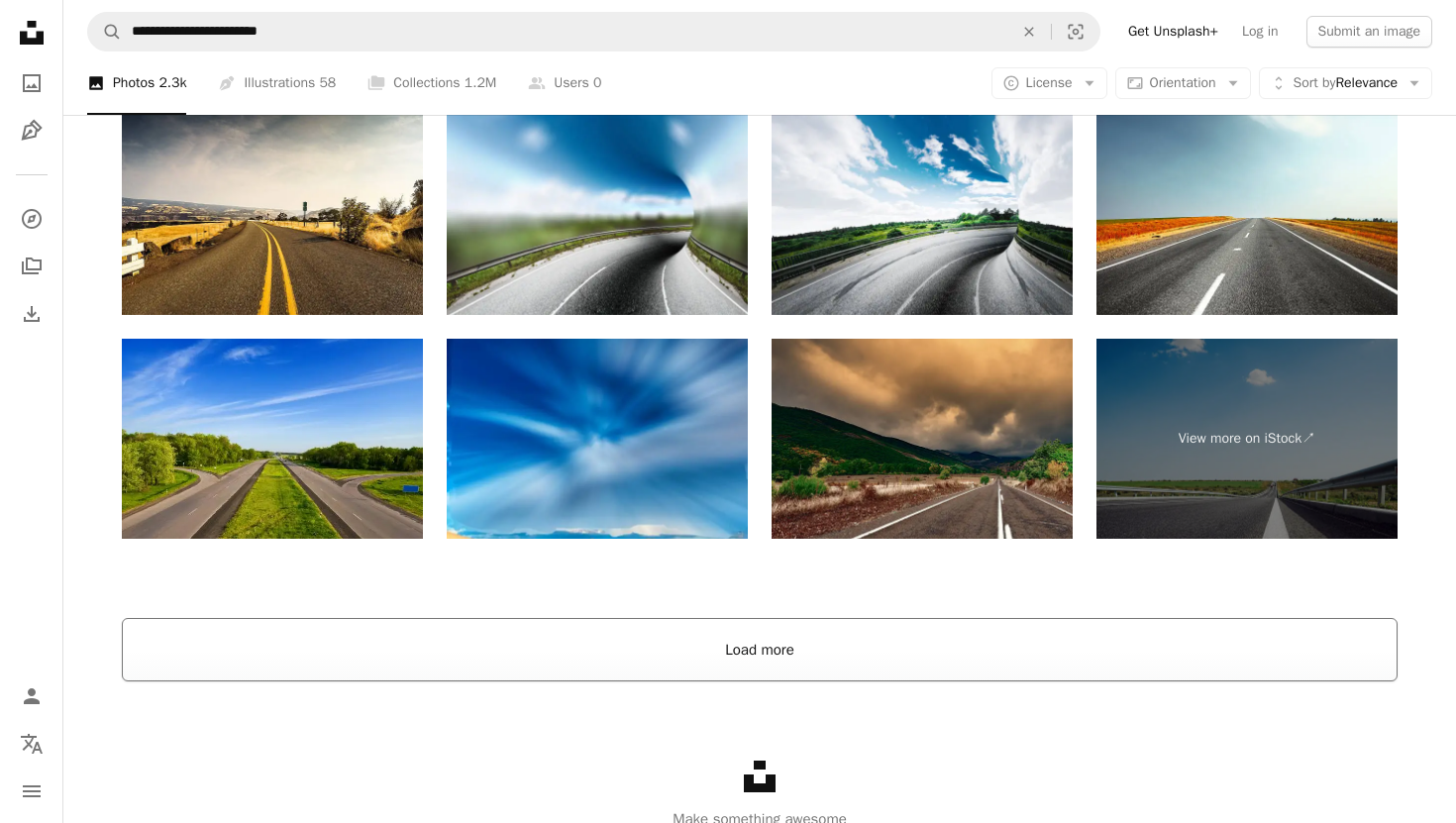 click on "Load more" at bounding box center (760, 650) 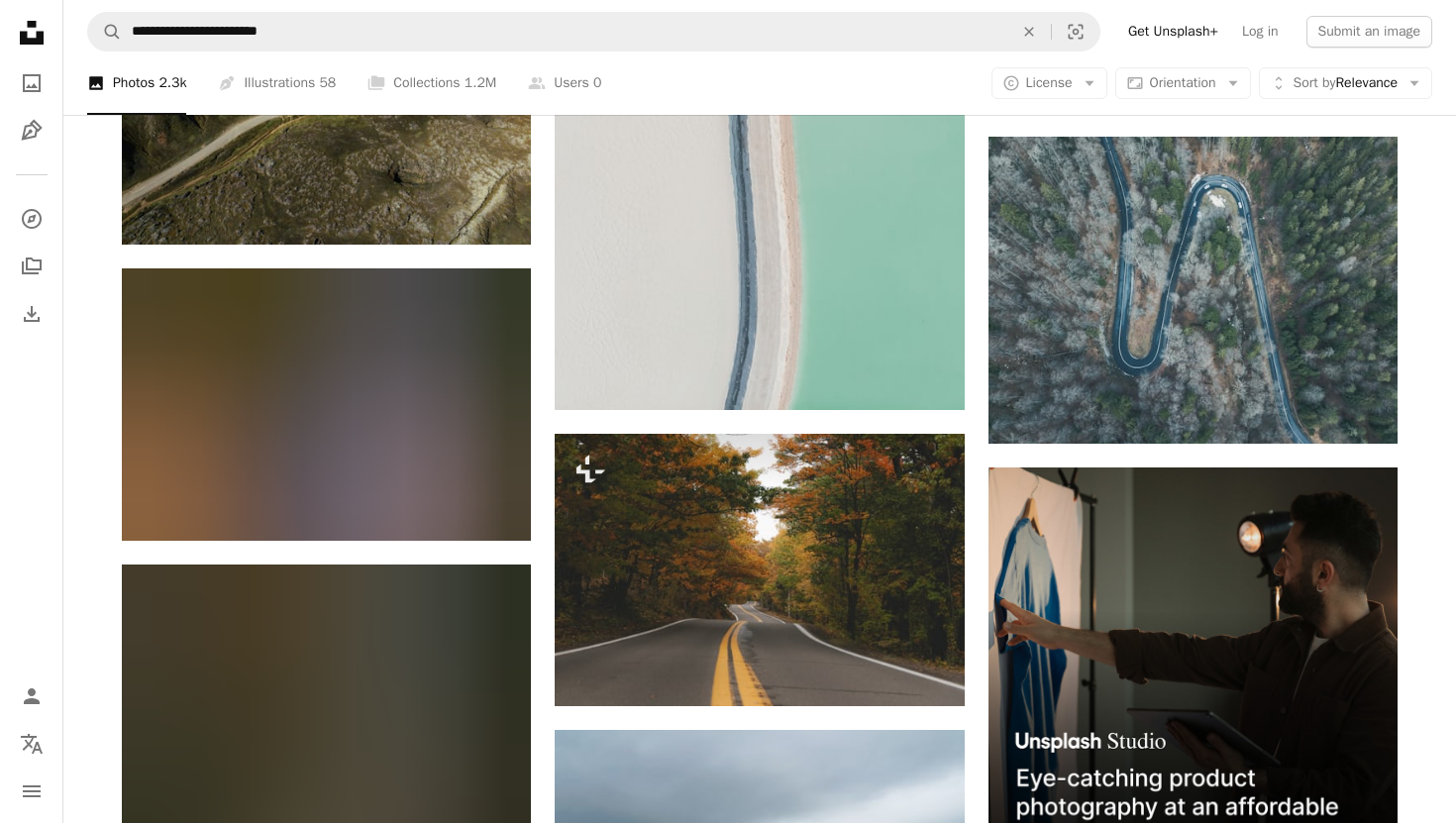 scroll, scrollTop: 7880, scrollLeft: 0, axis: vertical 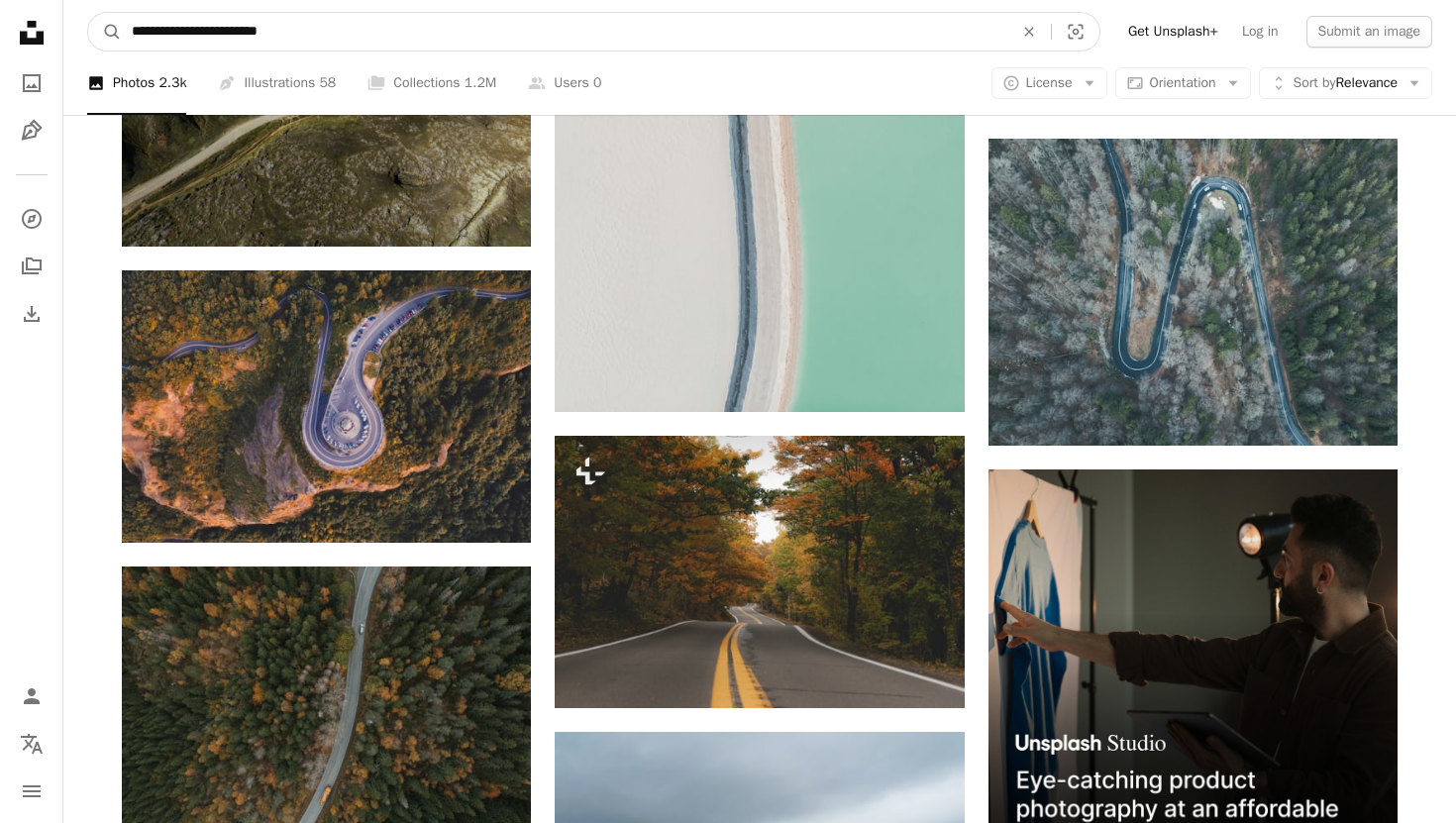 click on "**********" at bounding box center [565, 32] 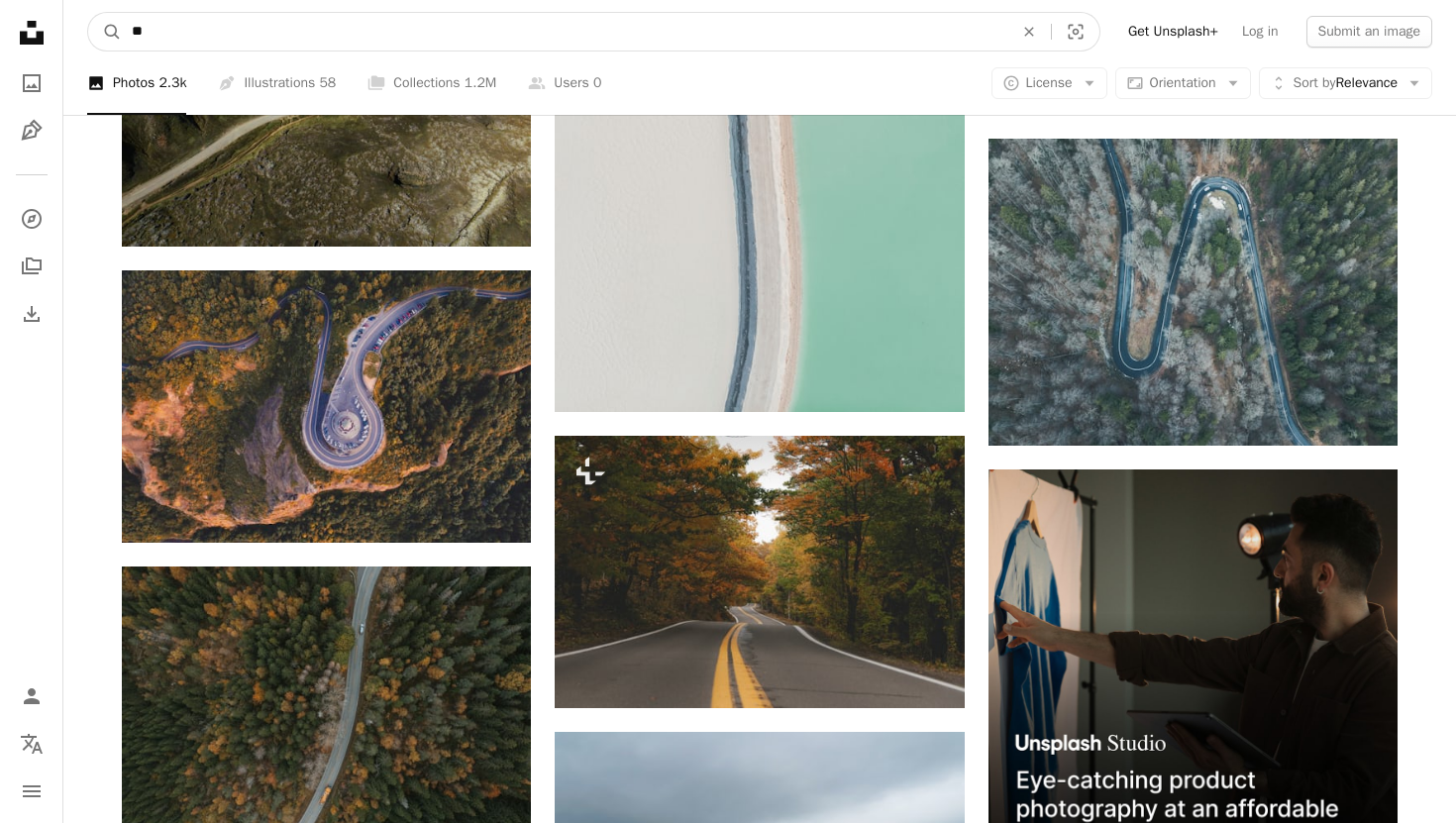 type on "*" 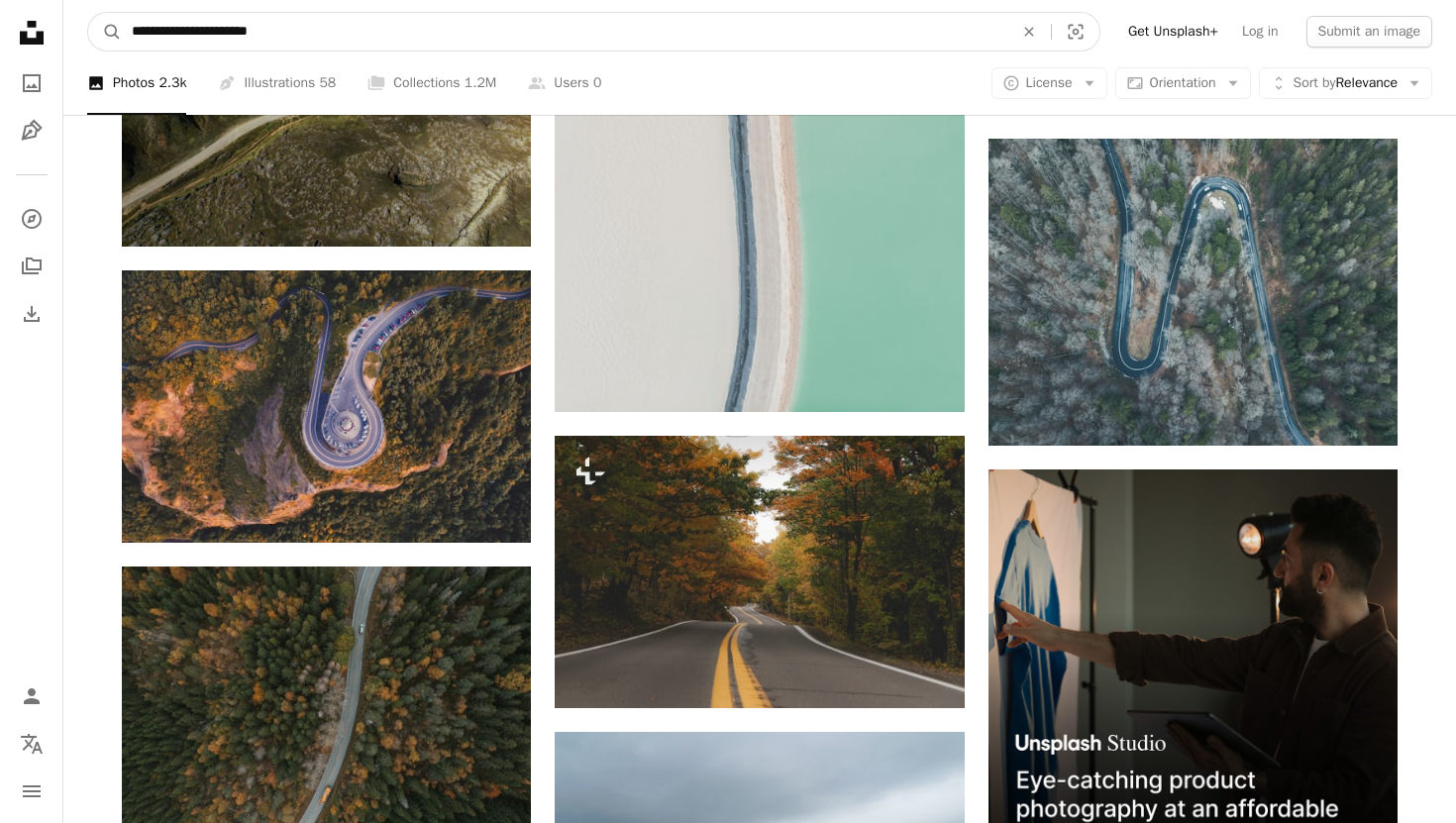 type on "**********" 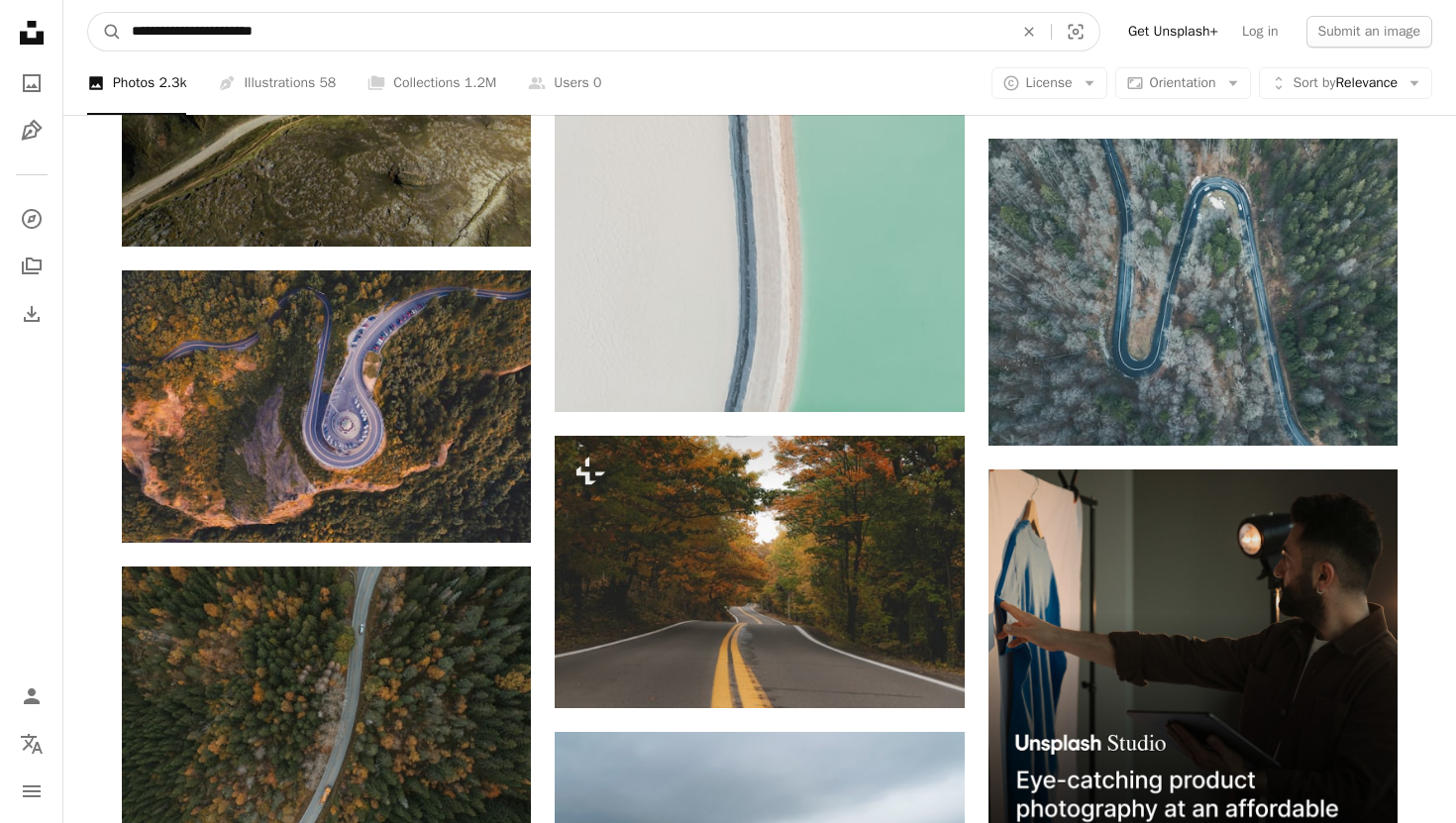 click on "A magnifying glass" at bounding box center [105, 32] 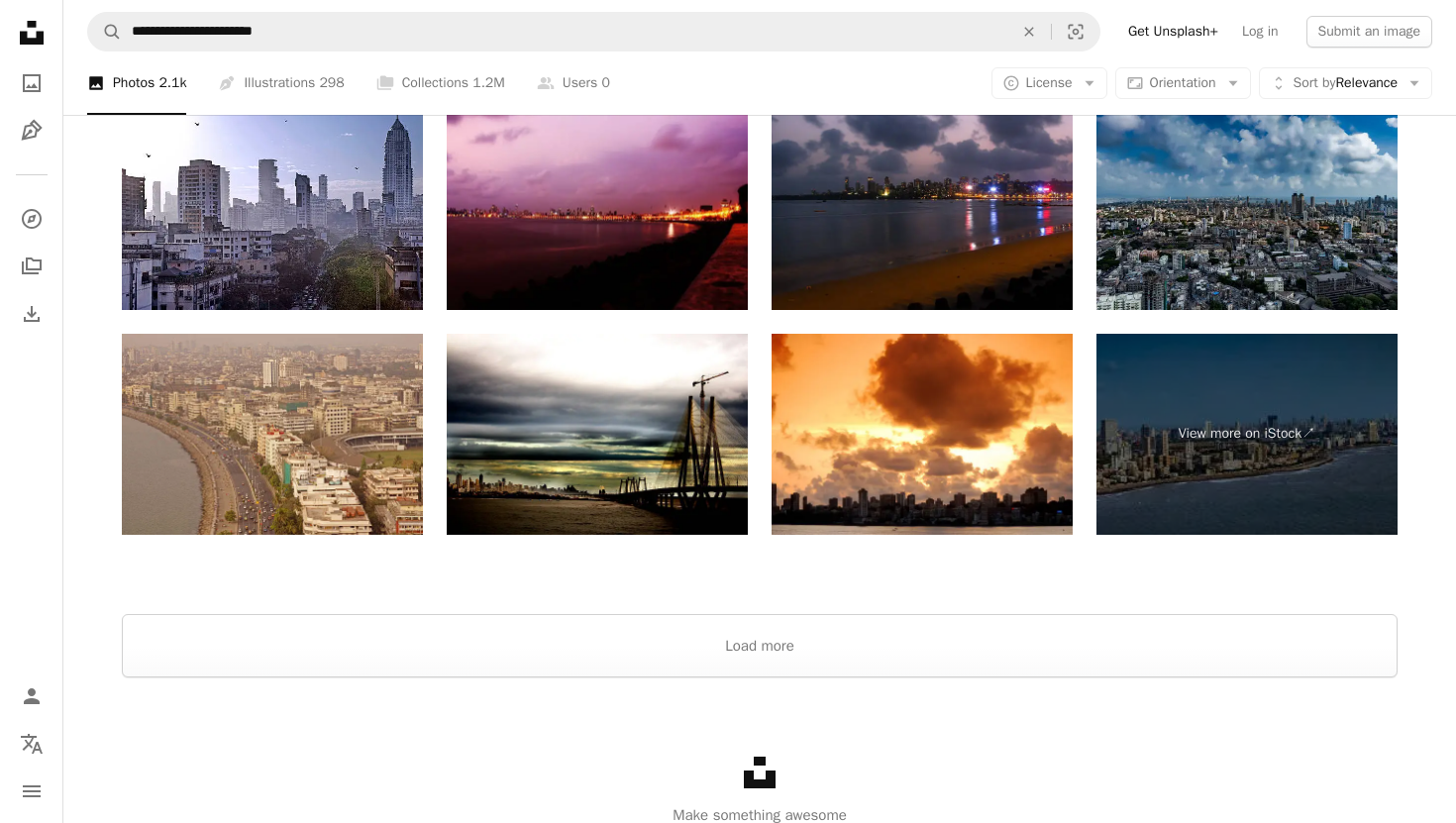 scroll, scrollTop: 3608, scrollLeft: 0, axis: vertical 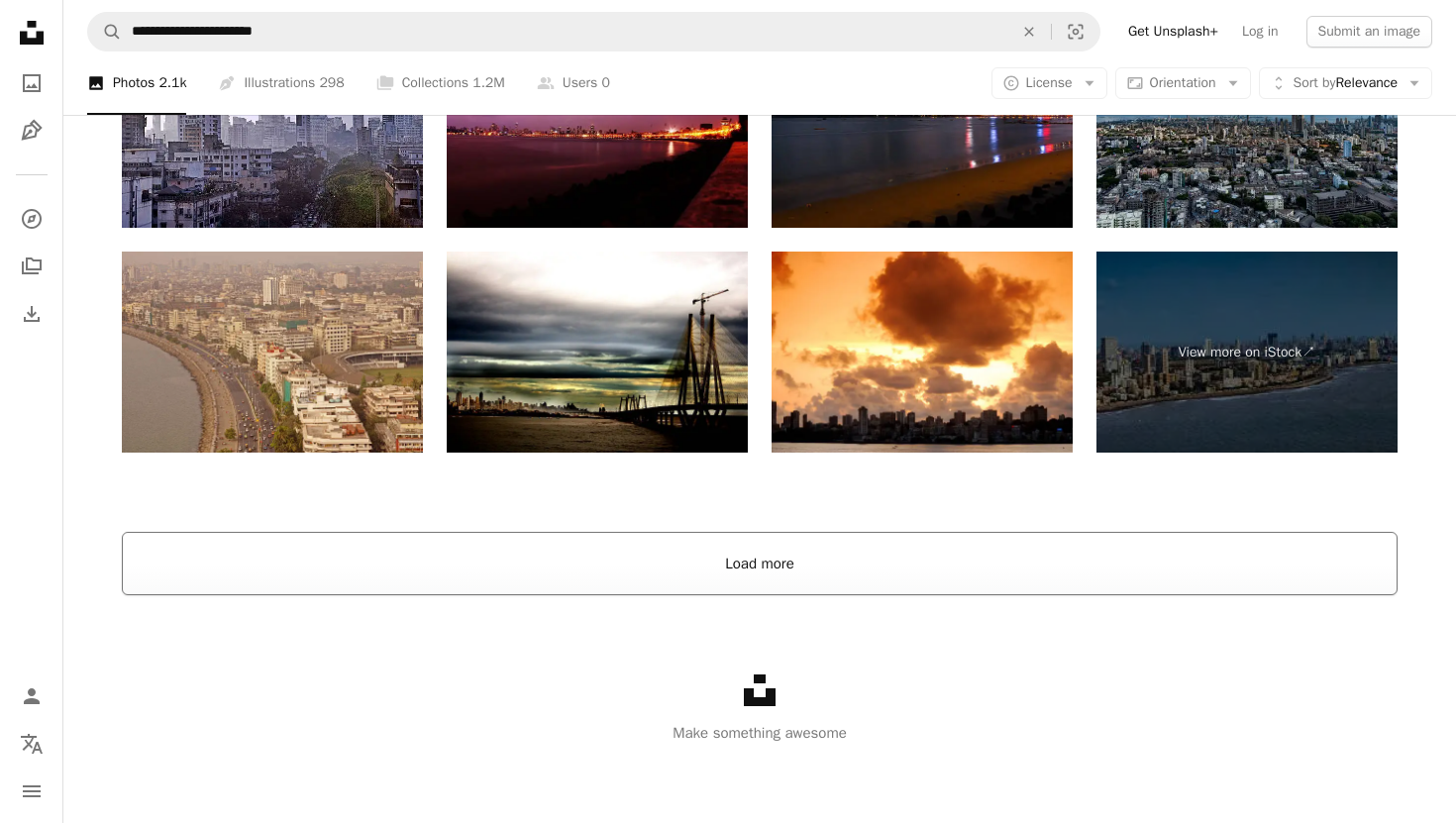 click on "Load more" at bounding box center [760, 564] 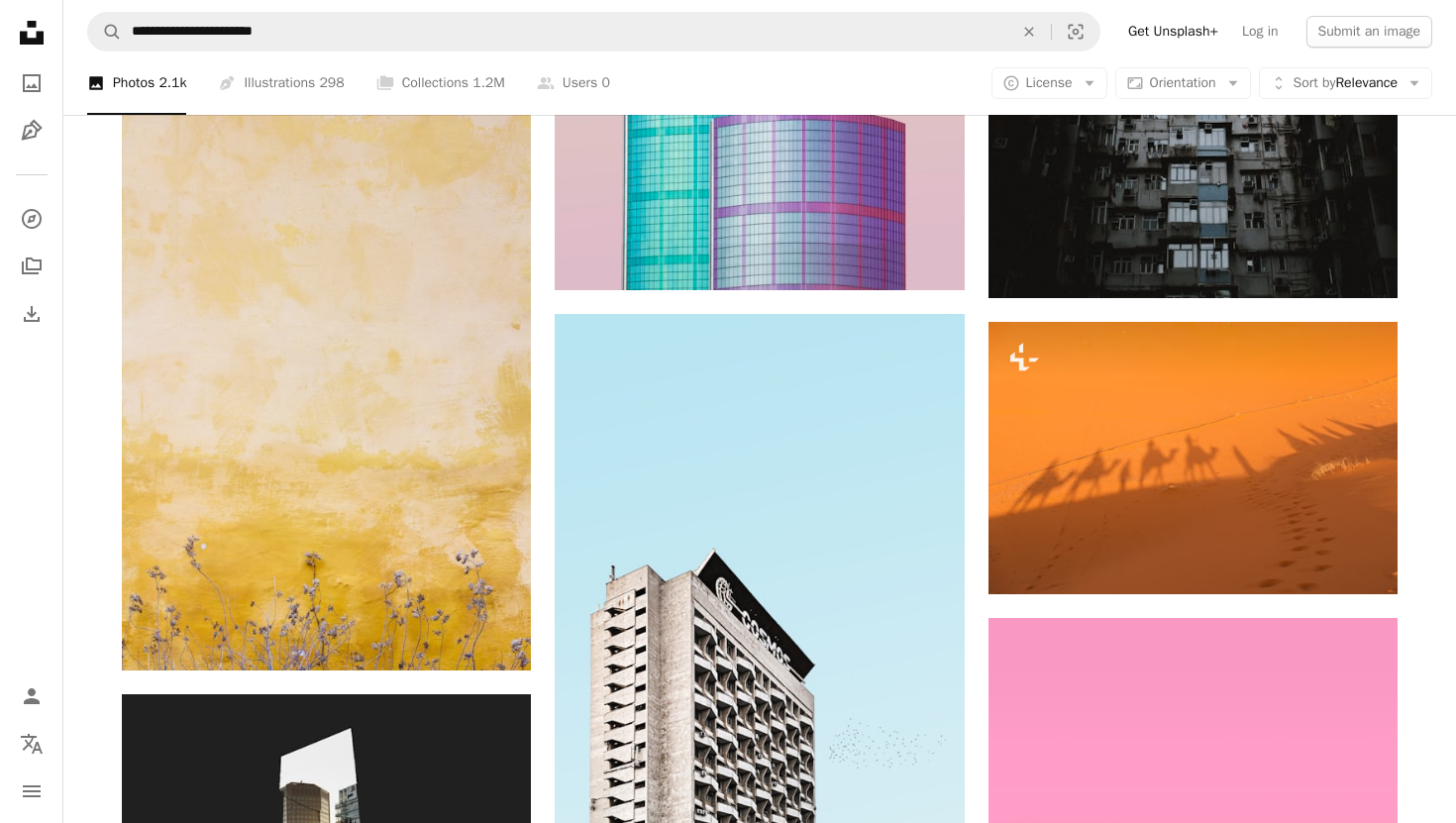 scroll, scrollTop: 7669, scrollLeft: 0, axis: vertical 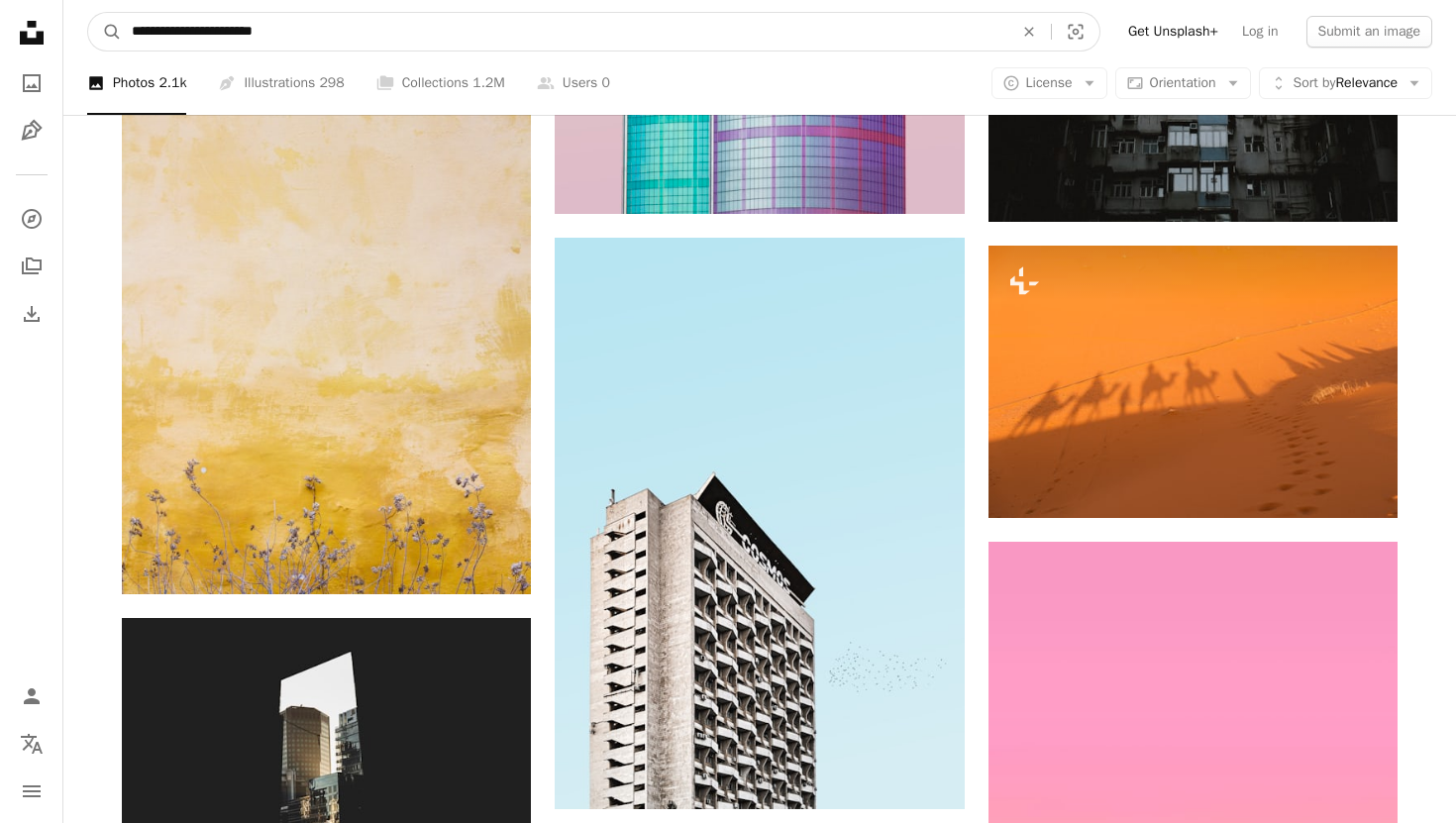 click on "**********" at bounding box center [565, 32] 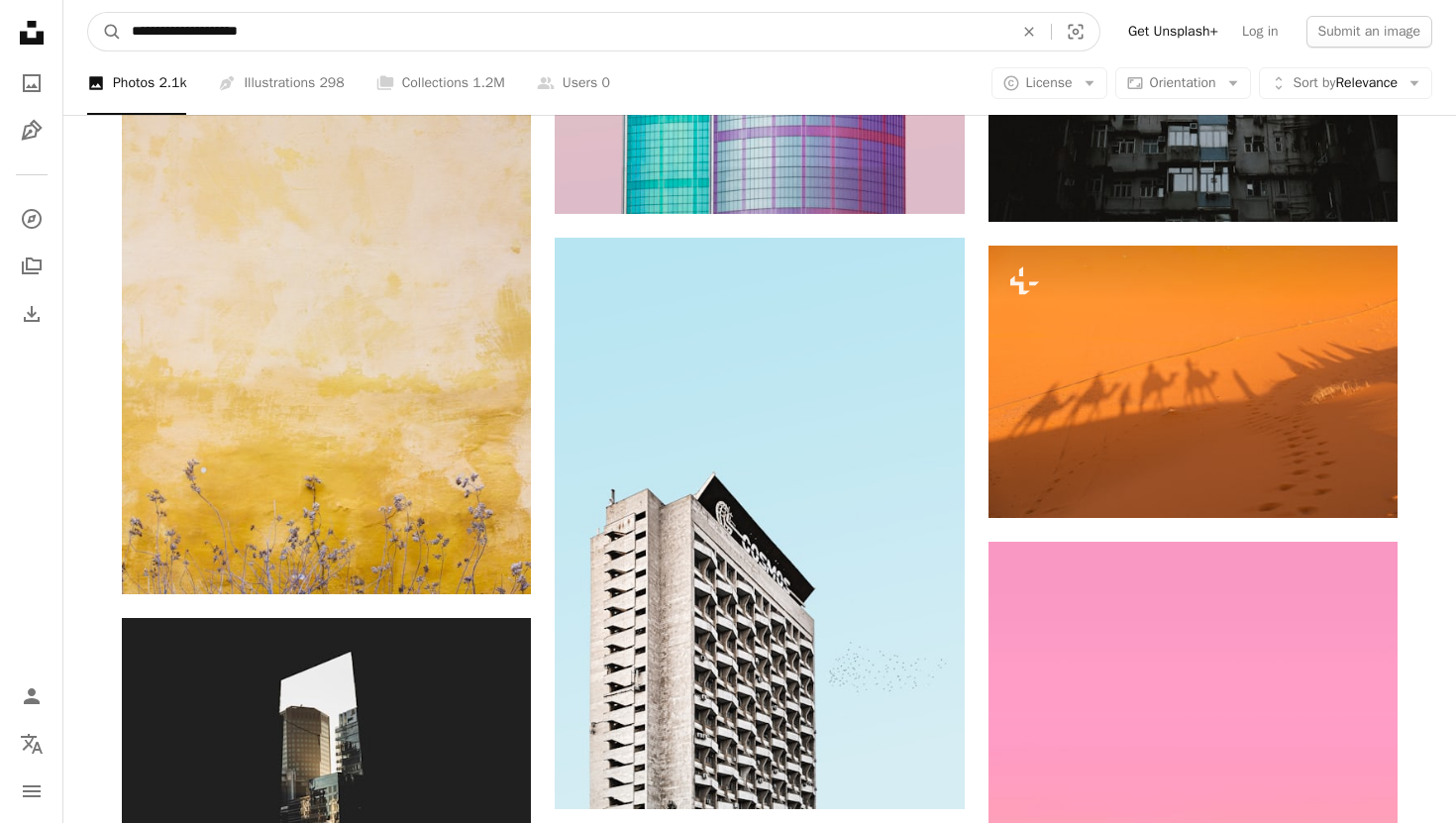 type on "**********" 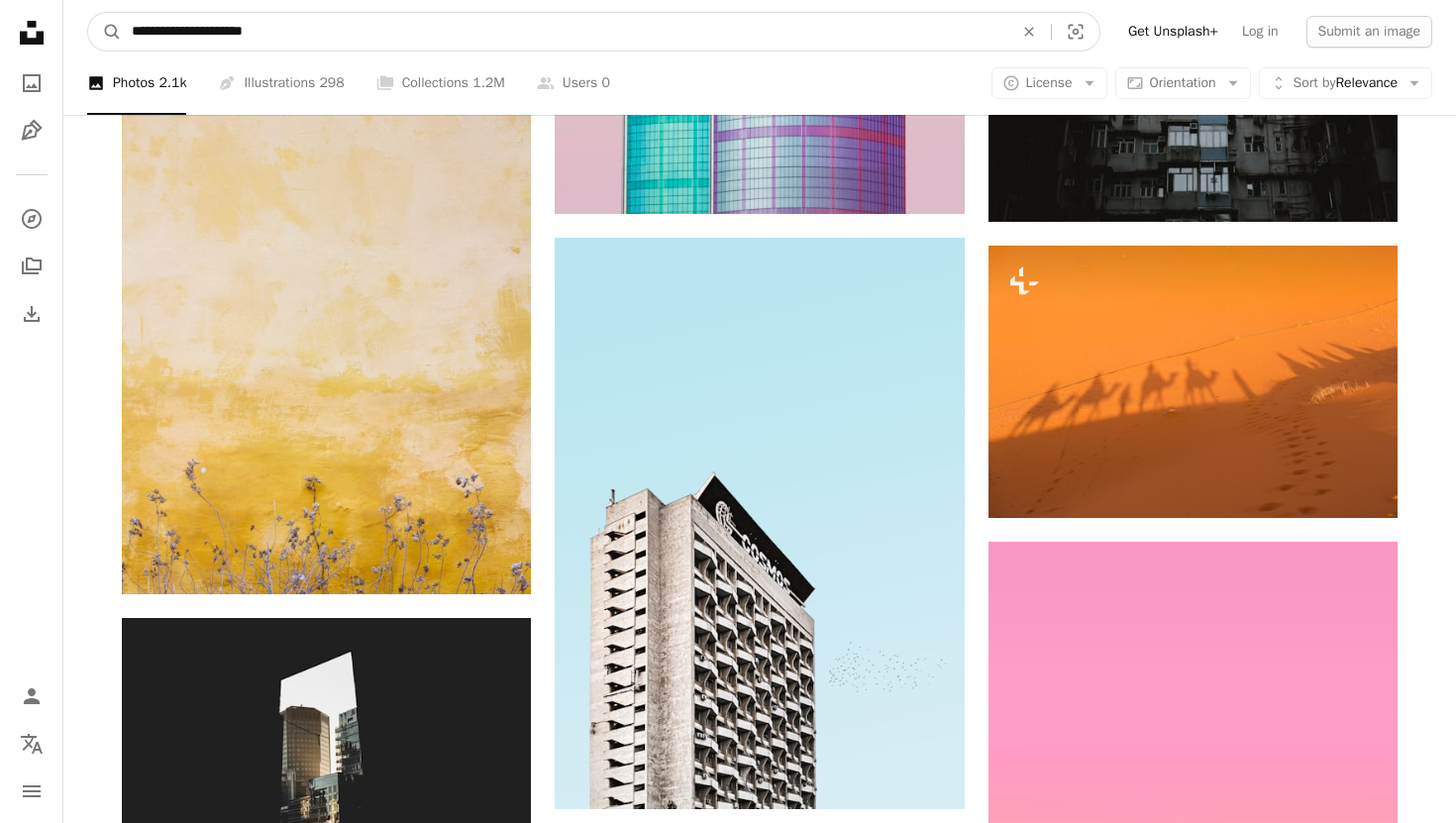 click on "A magnifying glass" at bounding box center [105, 32] 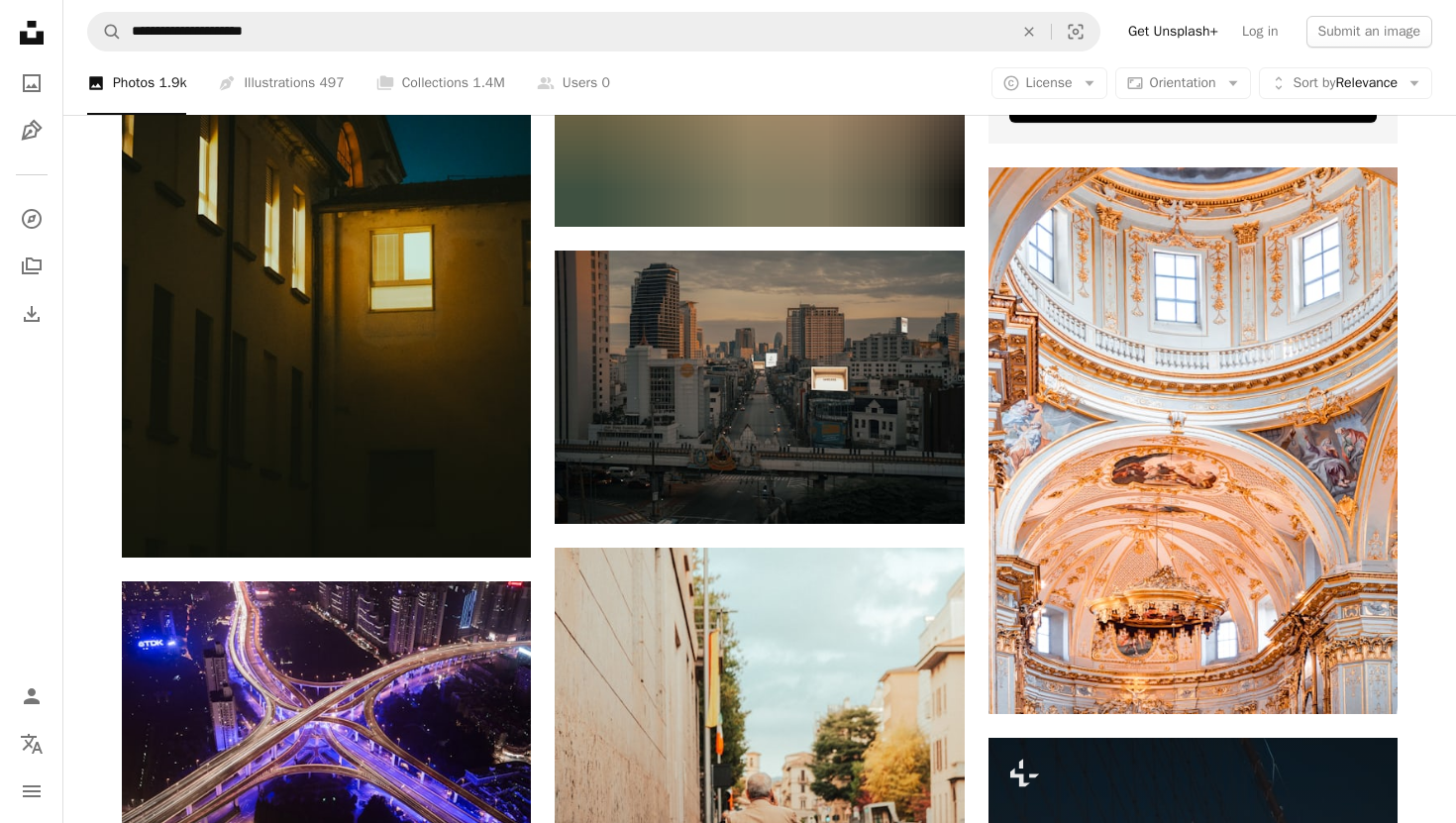 scroll, scrollTop: 885, scrollLeft: 0, axis: vertical 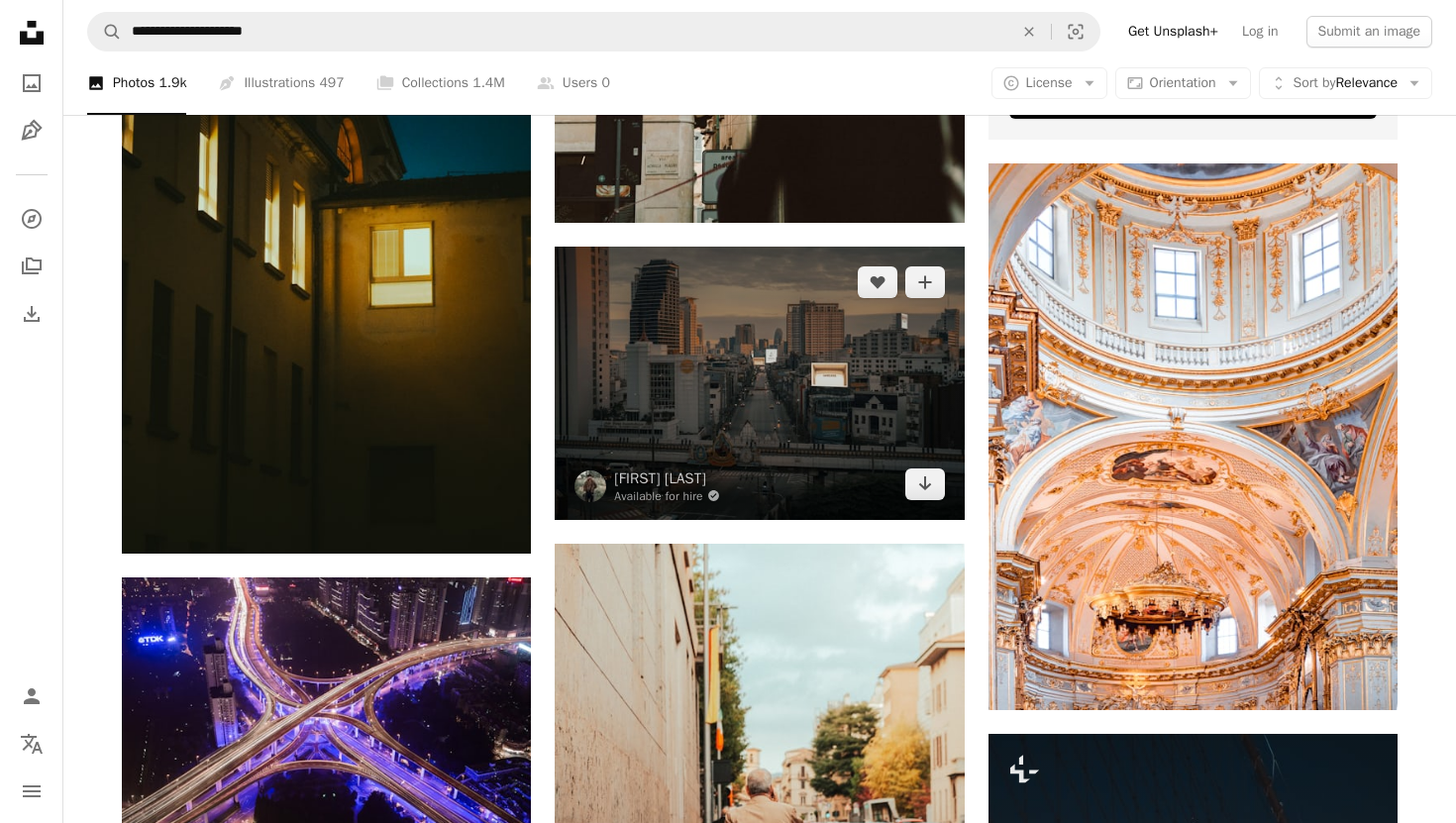 click at bounding box center (759, 382) 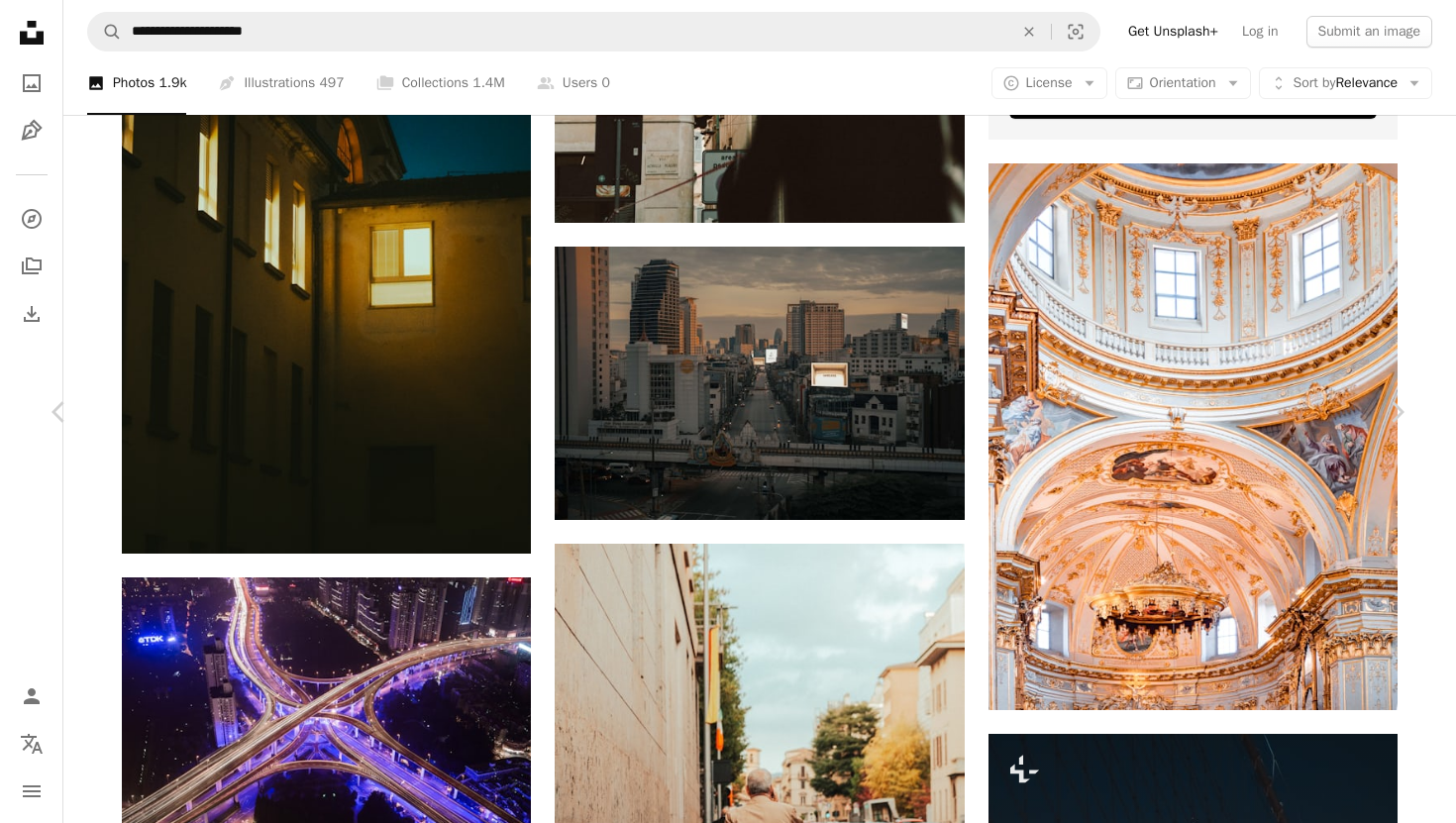 click on "An X shape" at bounding box center (20, 20) 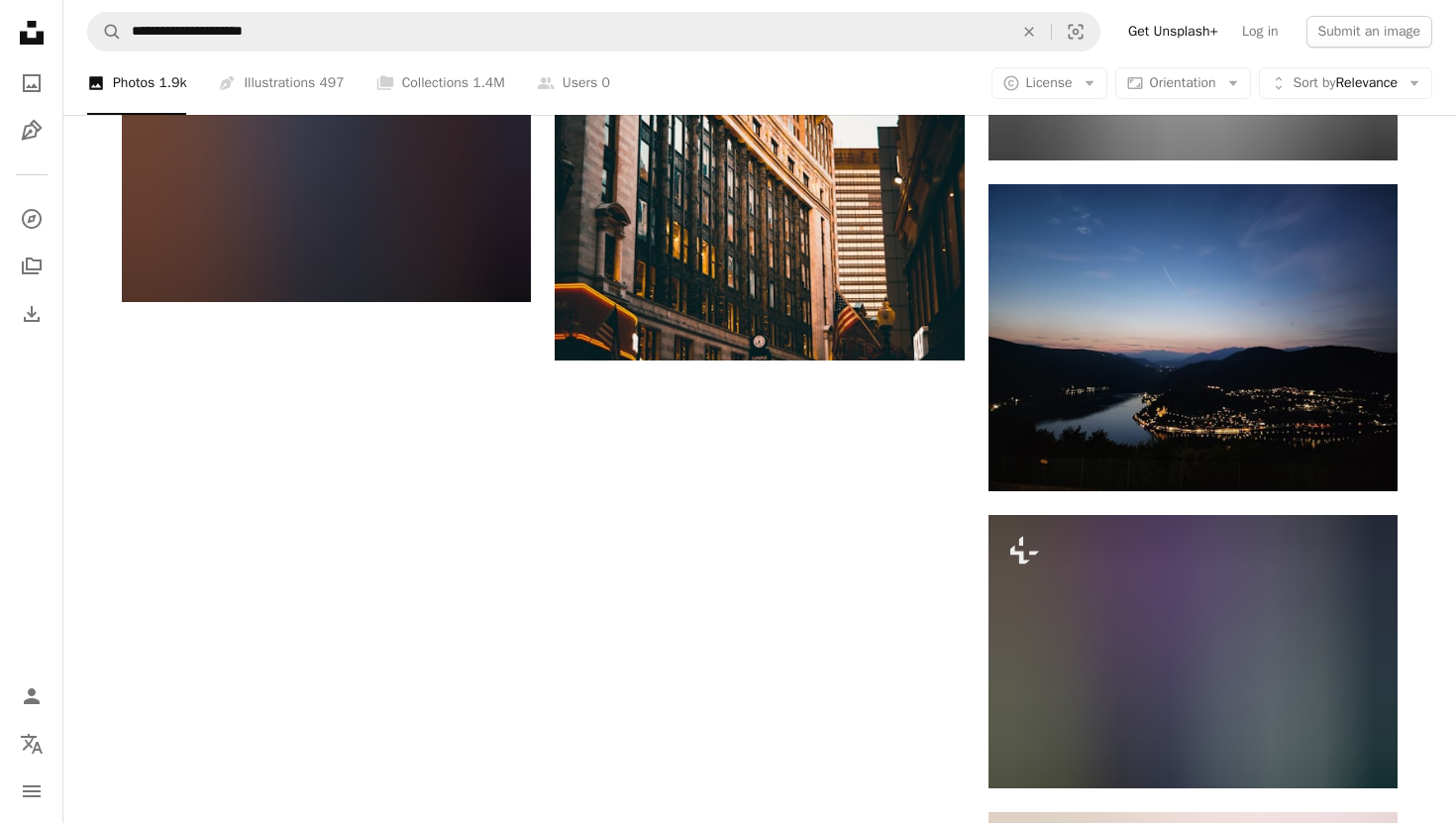 scroll, scrollTop: 2639, scrollLeft: 0, axis: vertical 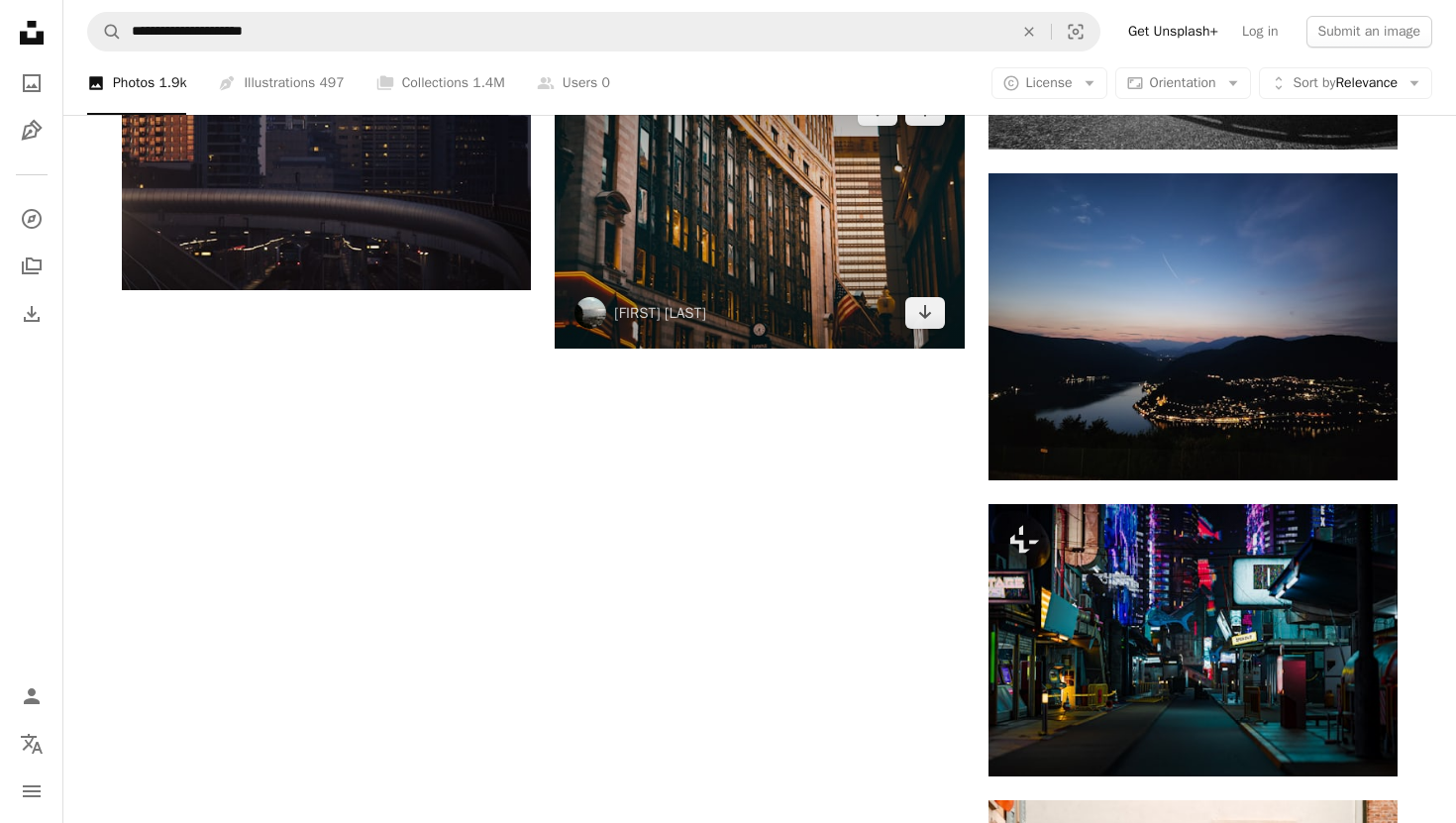 click at bounding box center (759, 211) 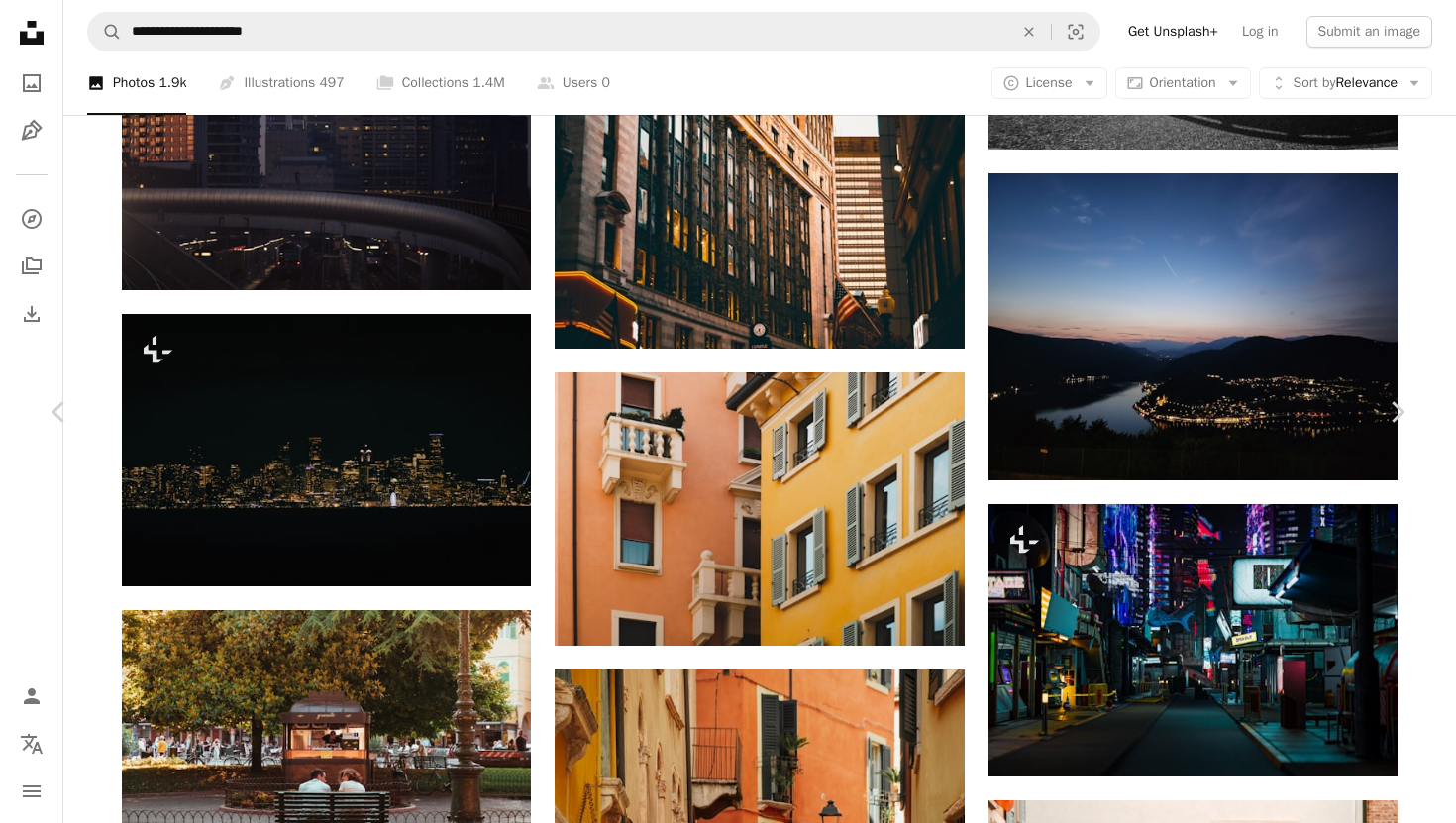 click on "An X shape" at bounding box center [20, 20] 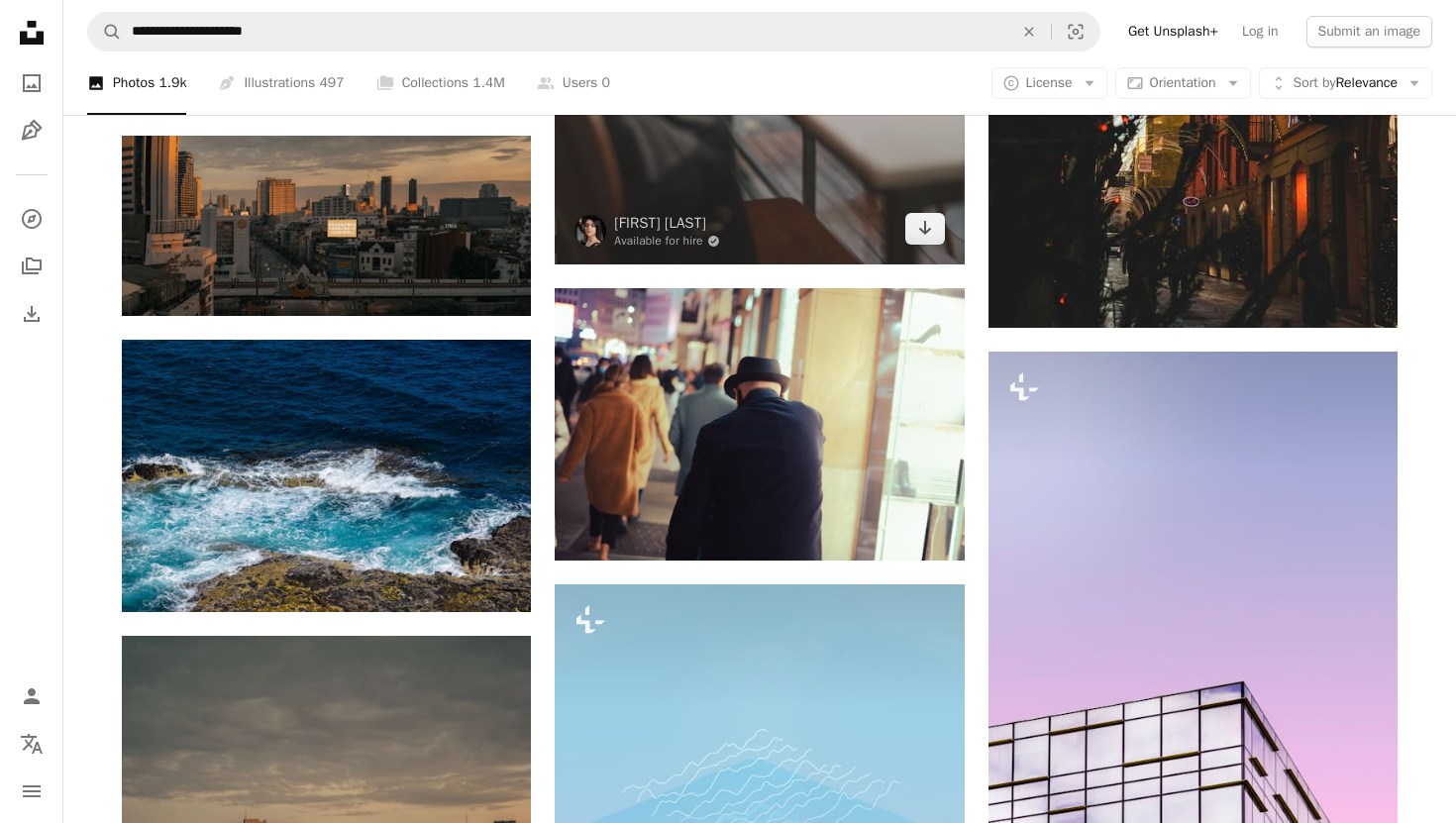 scroll, scrollTop: 4611, scrollLeft: 0, axis: vertical 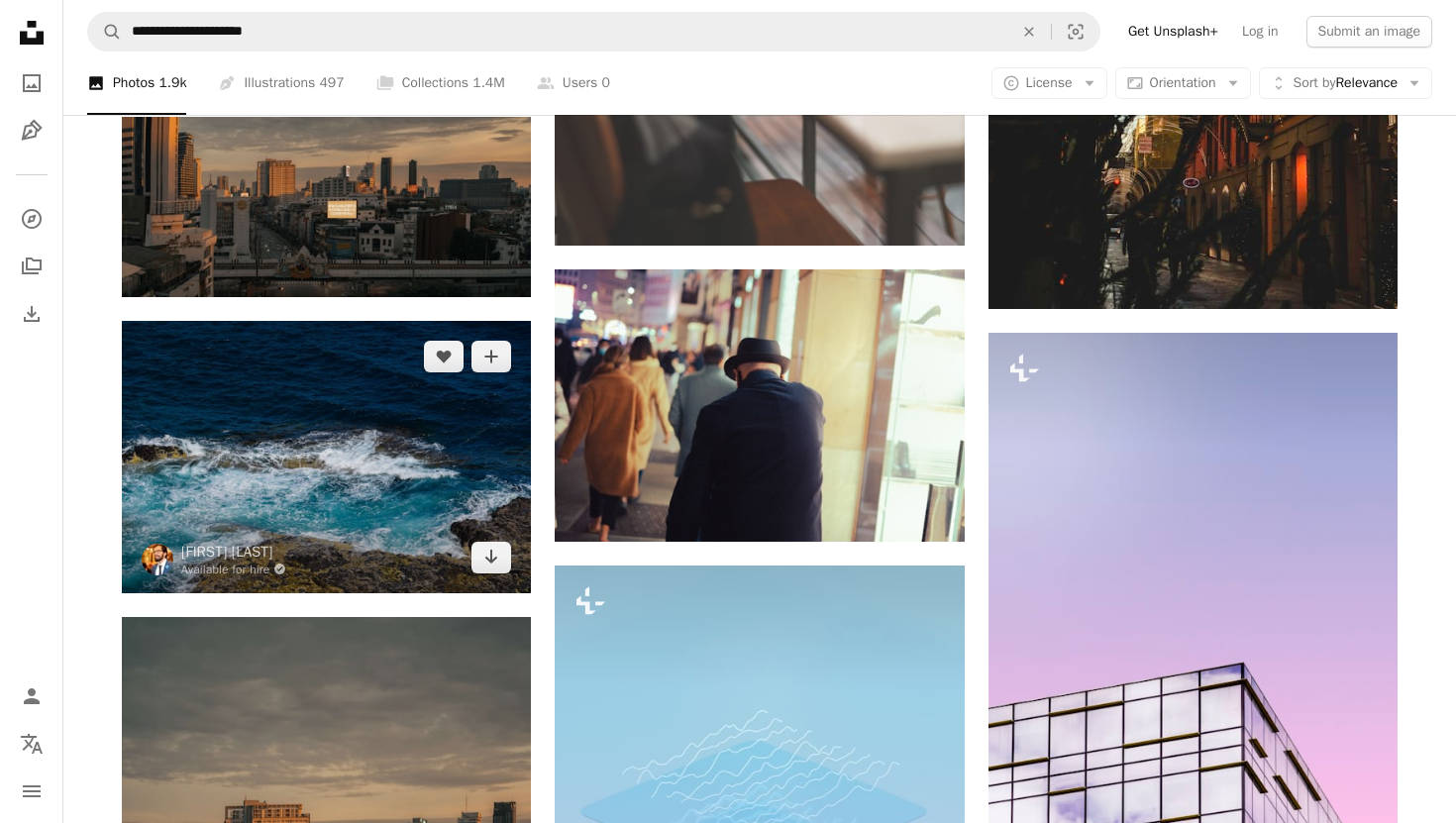 click at bounding box center [326, 457] 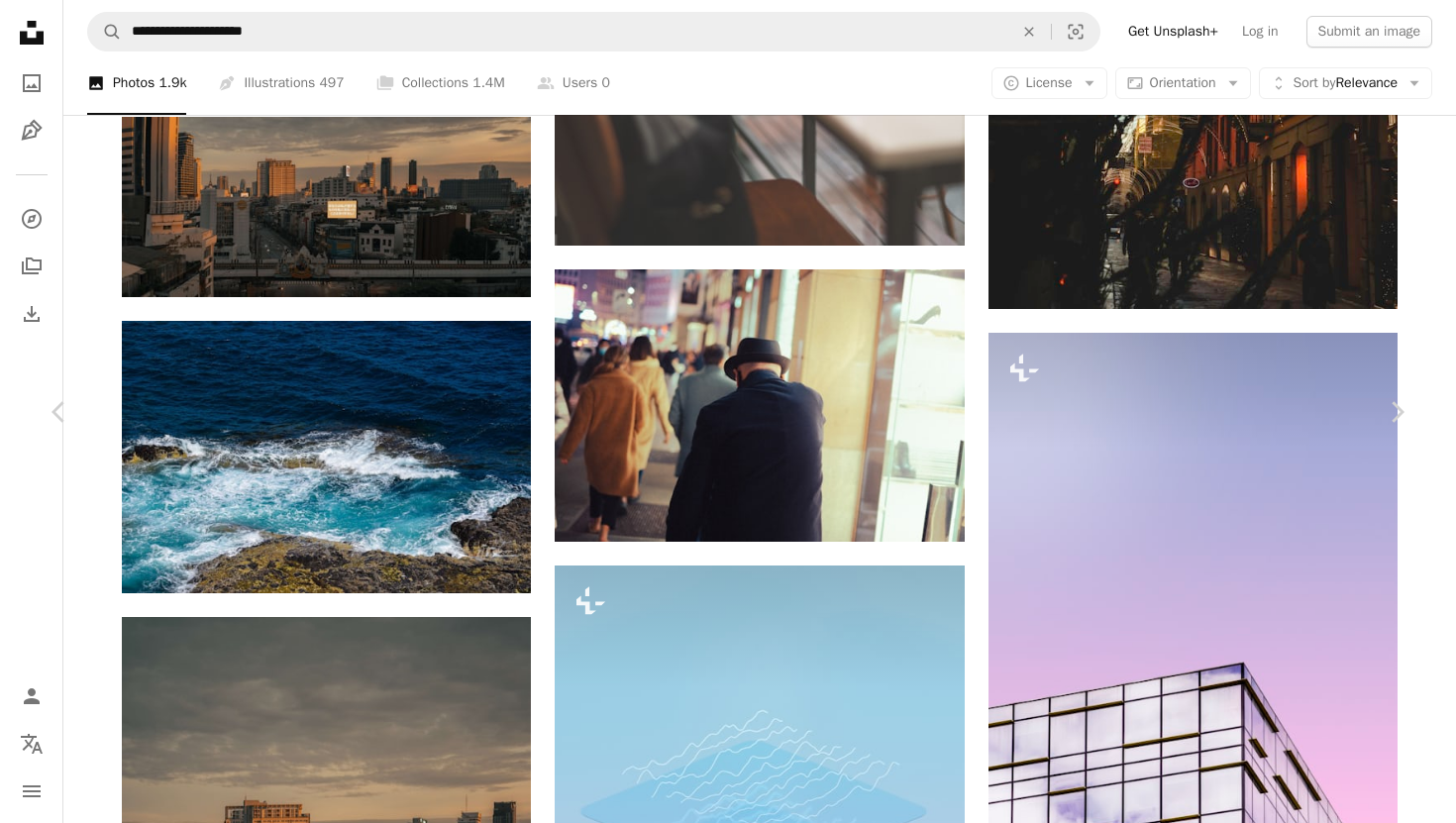 click on "An X shape" at bounding box center (20, 20) 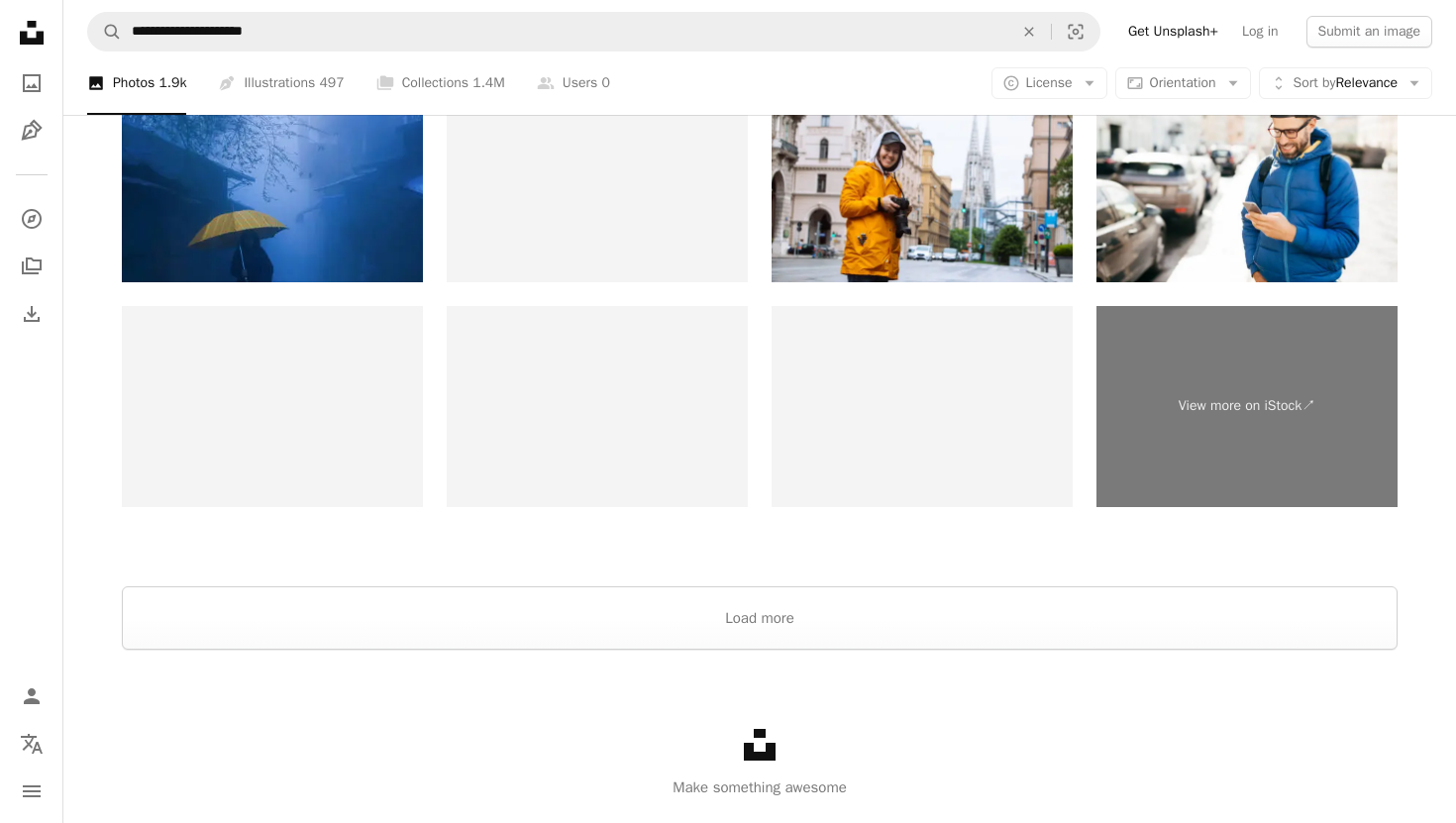scroll, scrollTop: 6895, scrollLeft: 0, axis: vertical 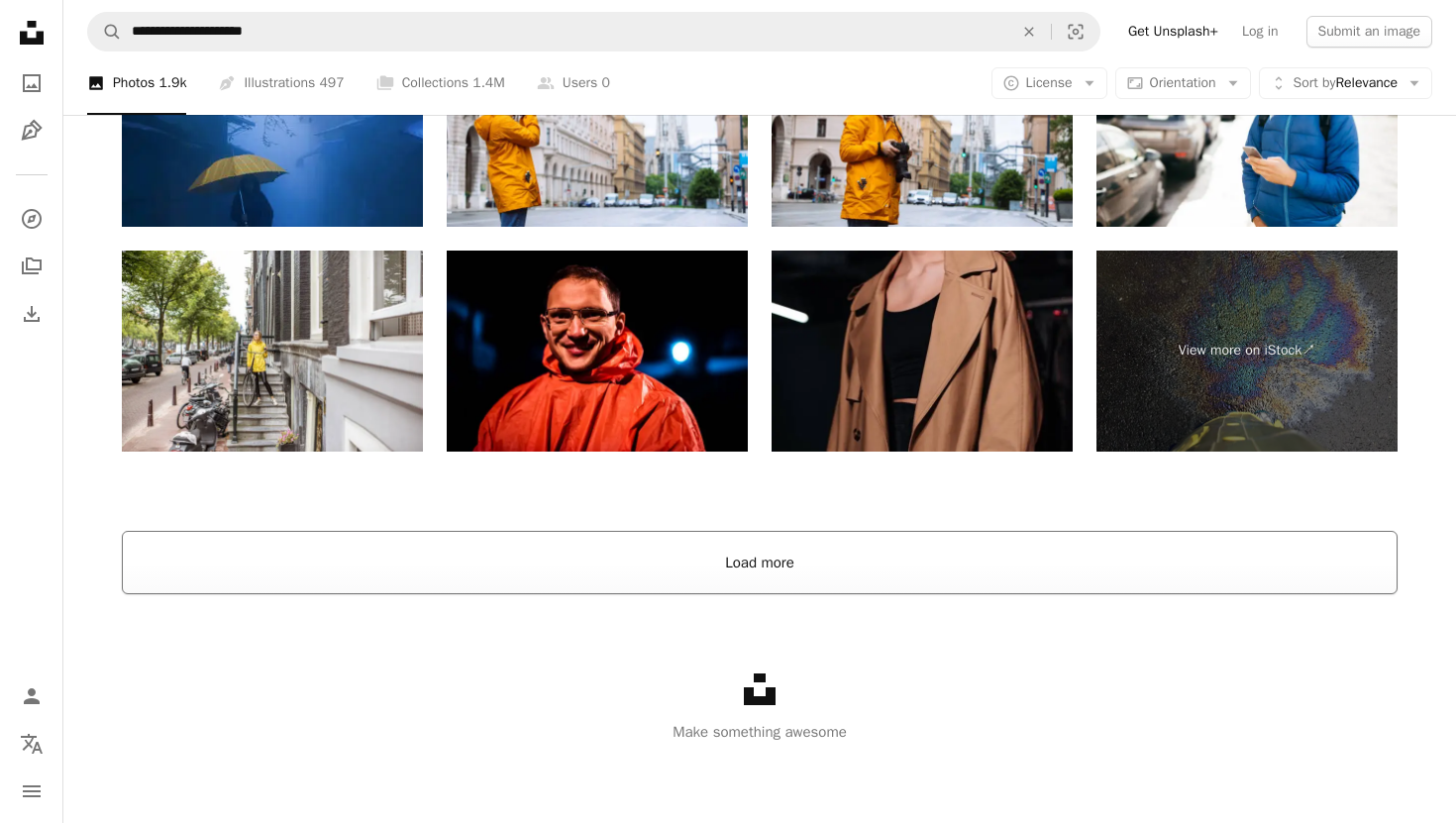 click on "Load more" at bounding box center [760, 563] 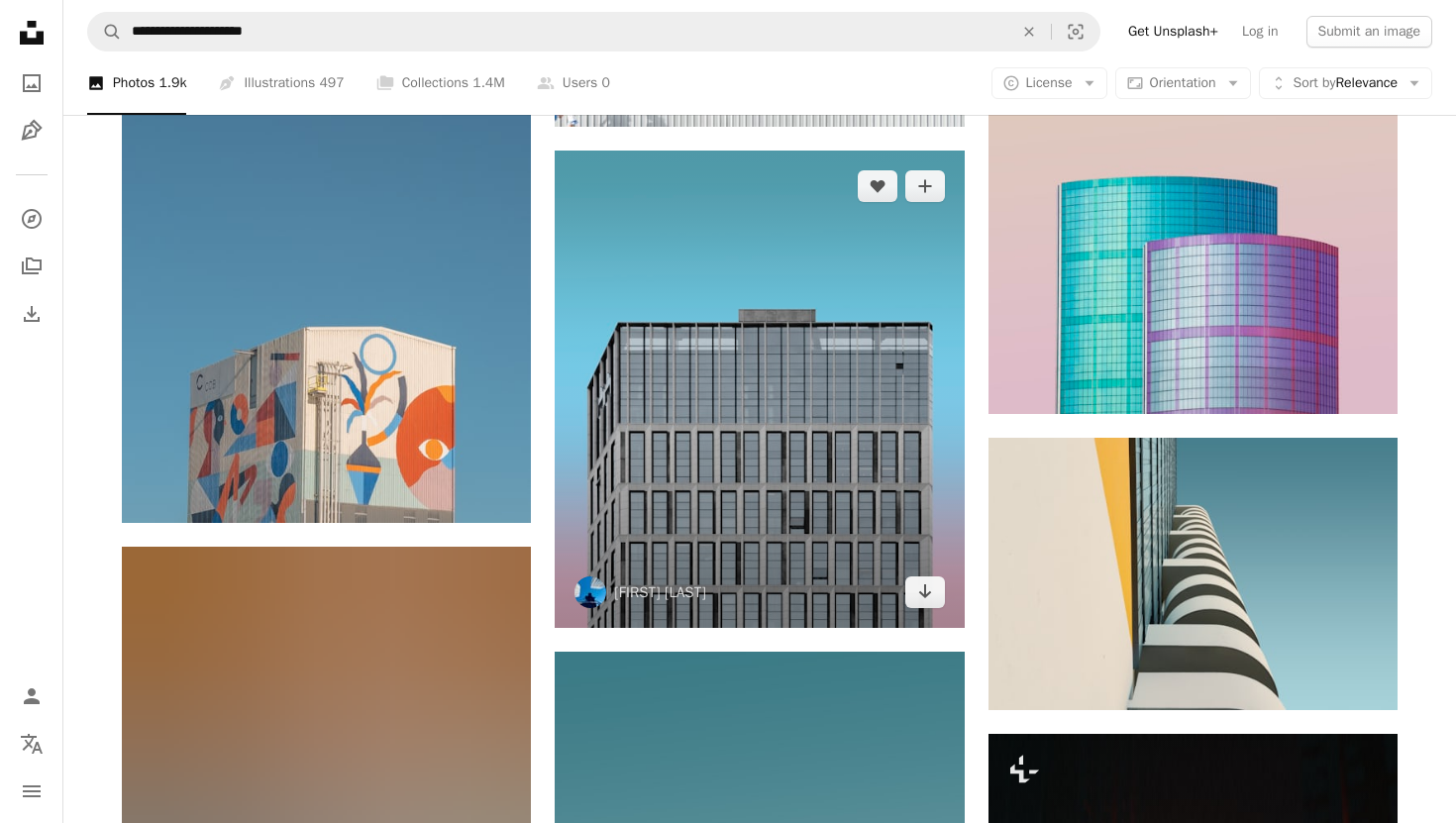 scroll, scrollTop: 12789, scrollLeft: 0, axis: vertical 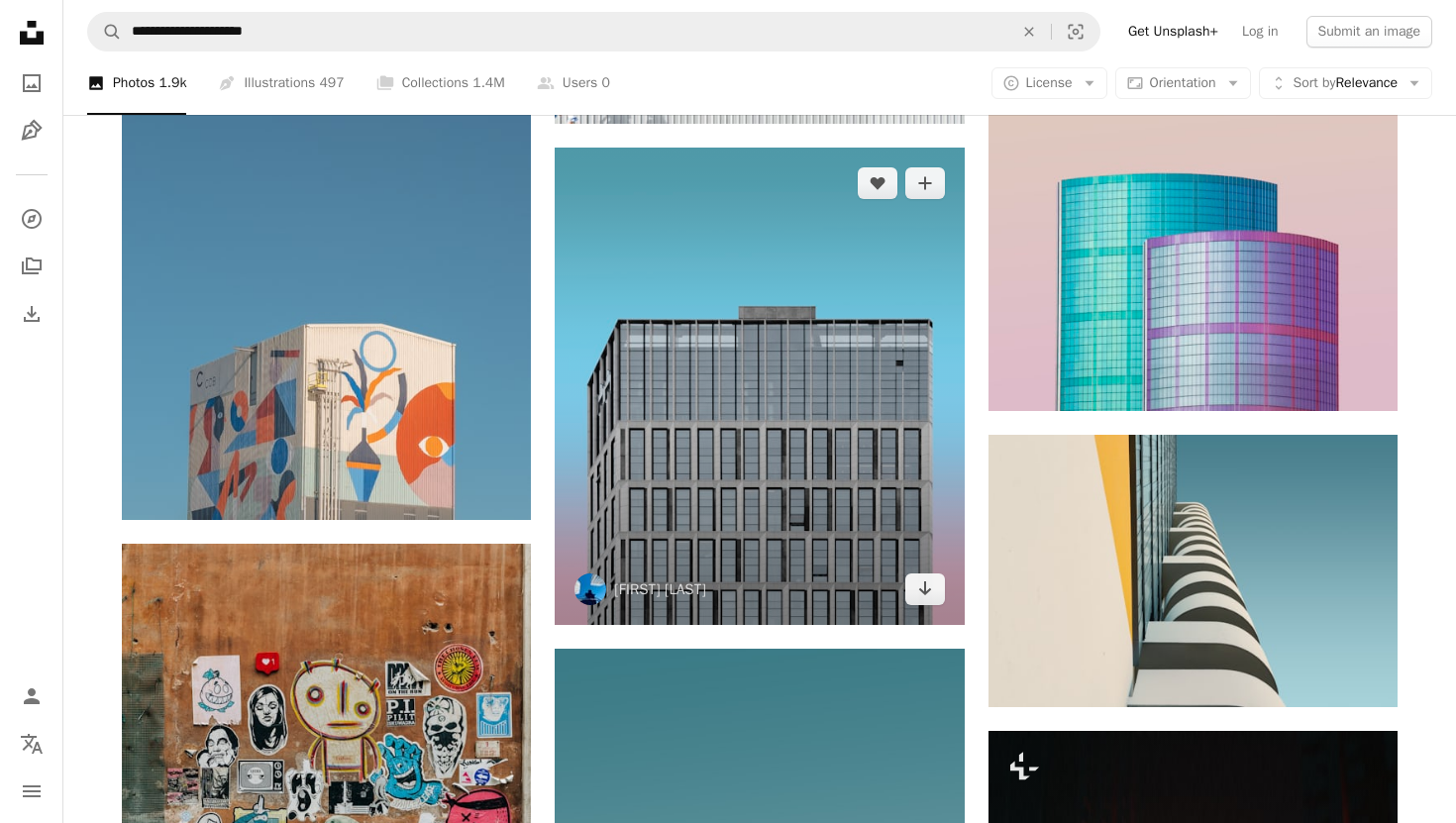 click at bounding box center [759, 386] 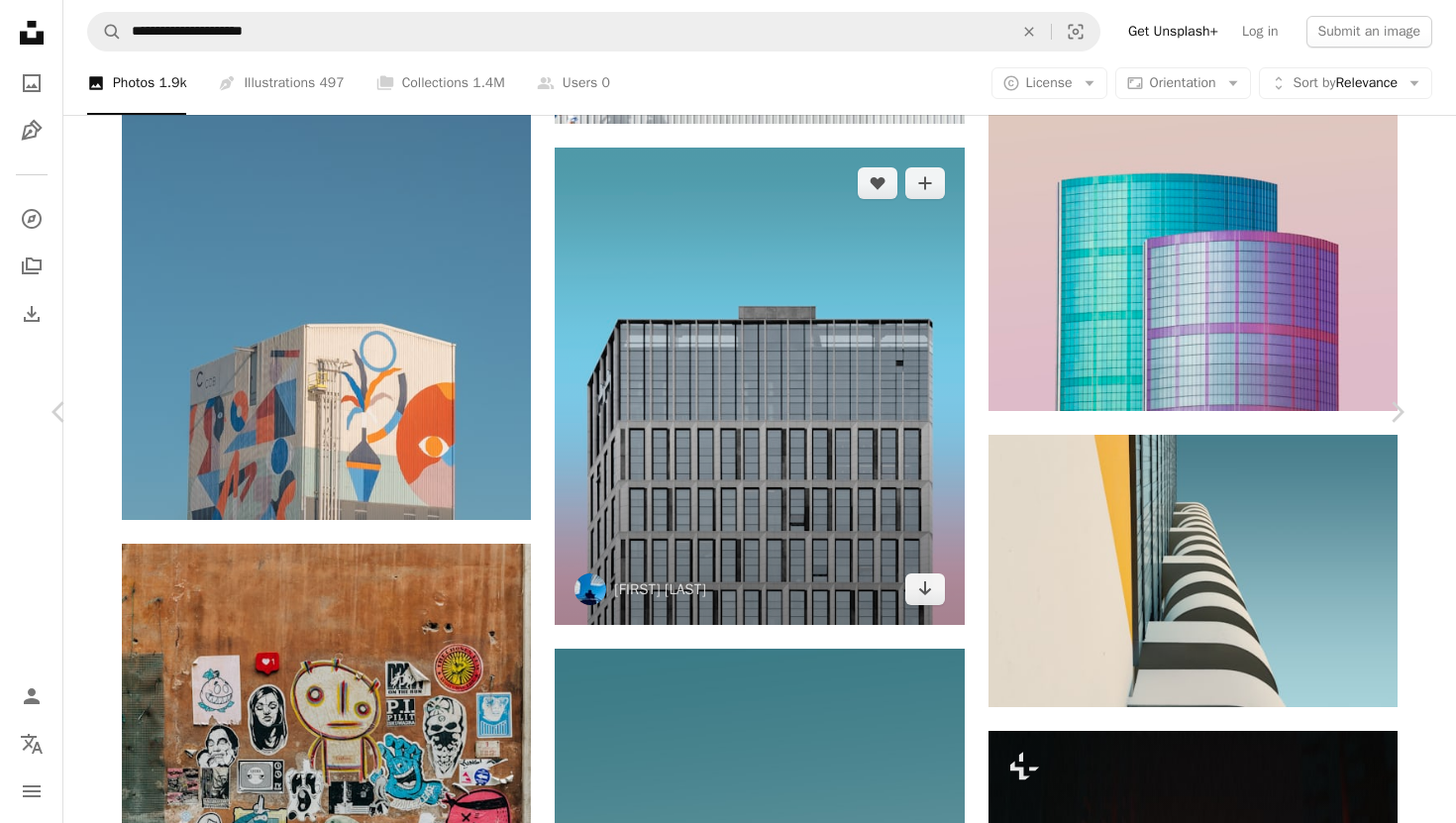 scroll, scrollTop: 15, scrollLeft: 0, axis: vertical 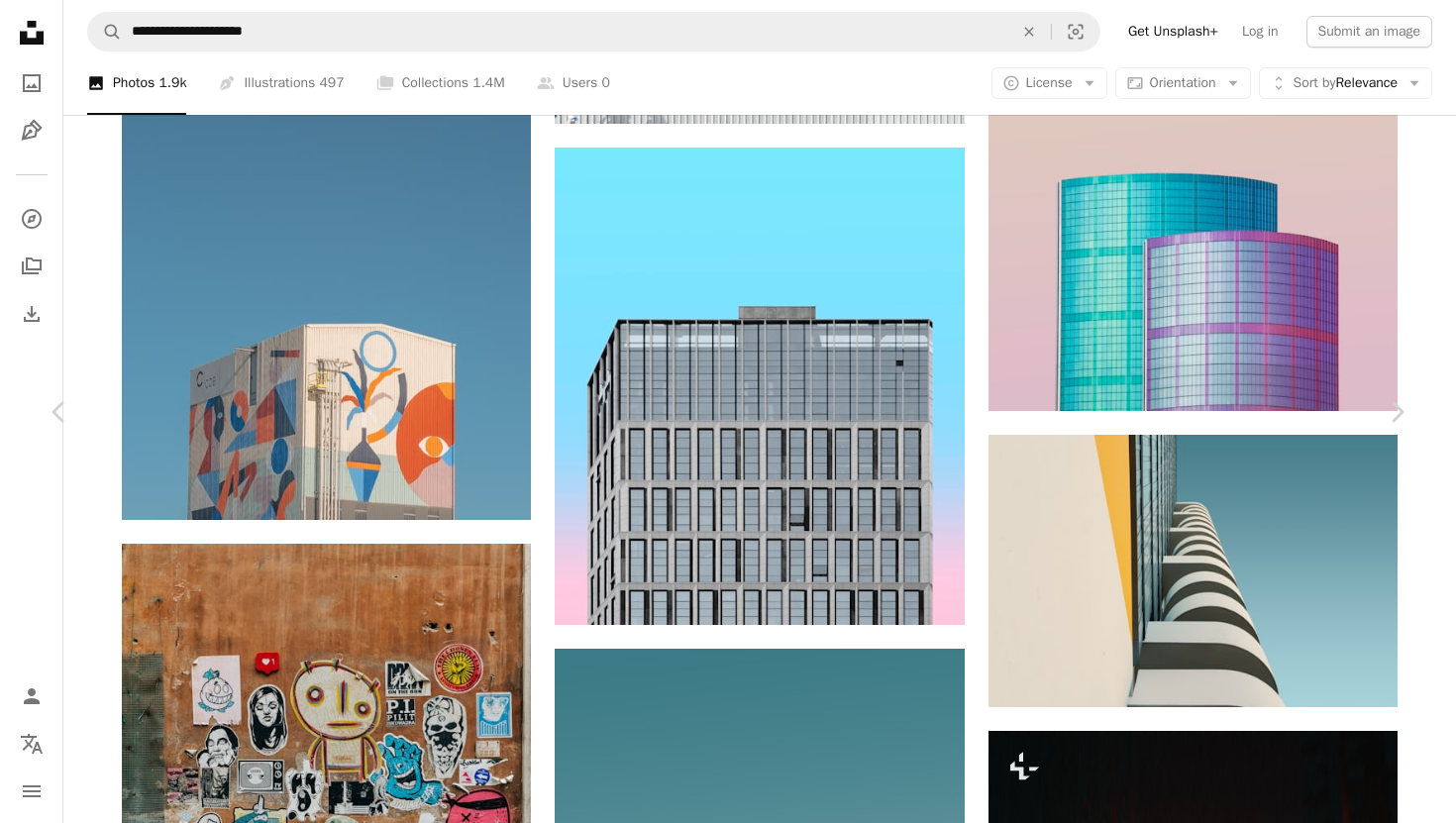 click on "An X shape" at bounding box center [20, 20] 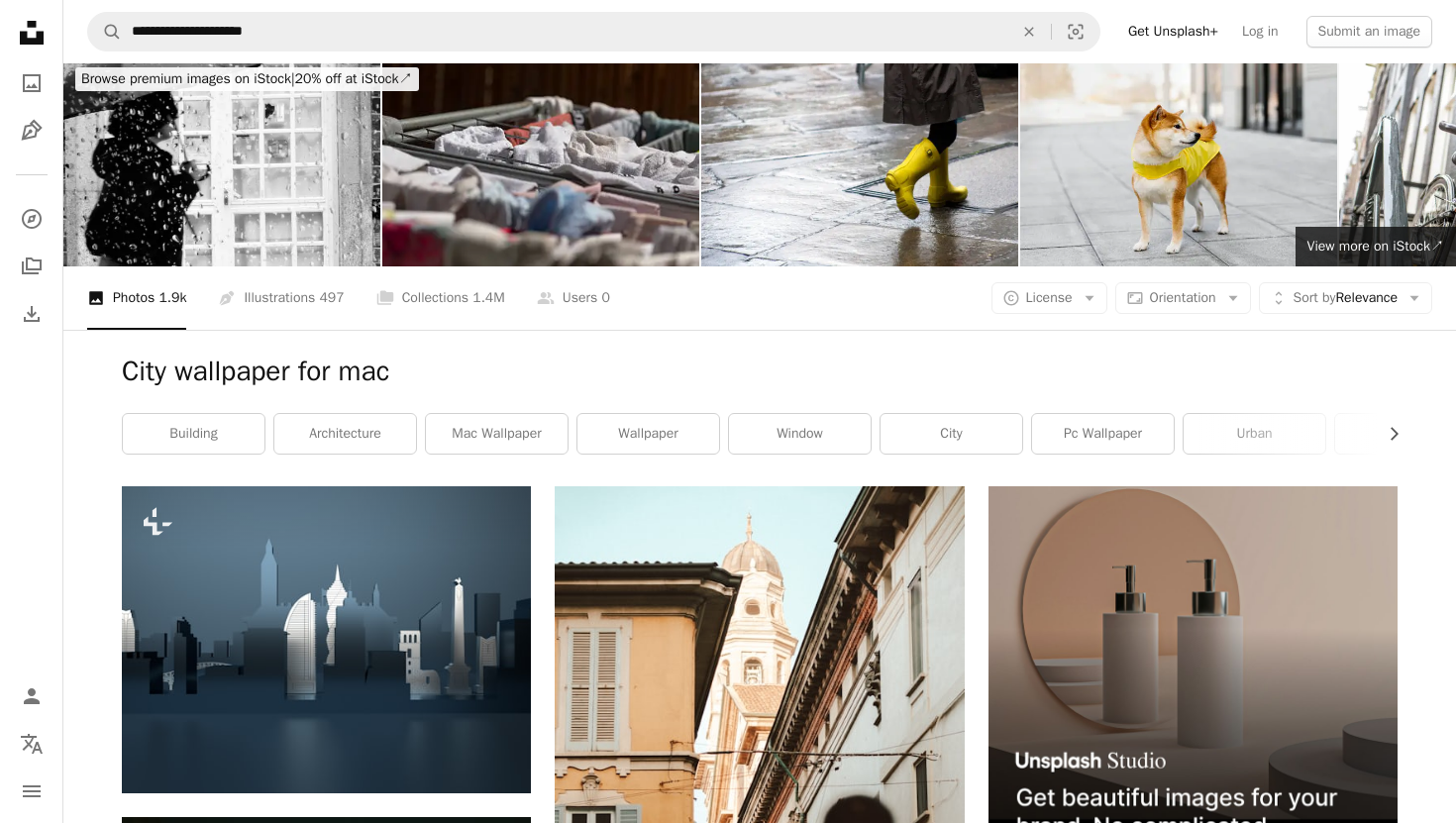 scroll, scrollTop: 0, scrollLeft: 0, axis: both 